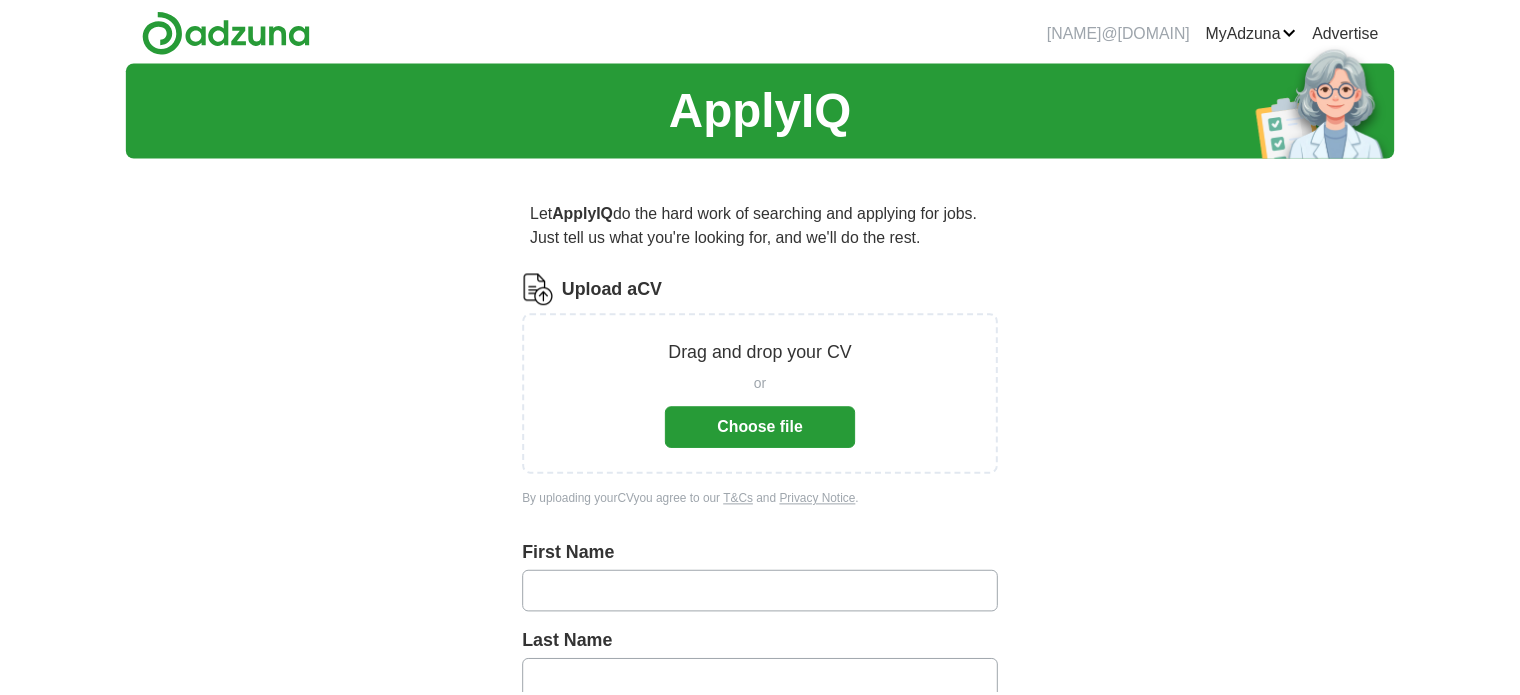 scroll, scrollTop: 0, scrollLeft: 0, axis: both 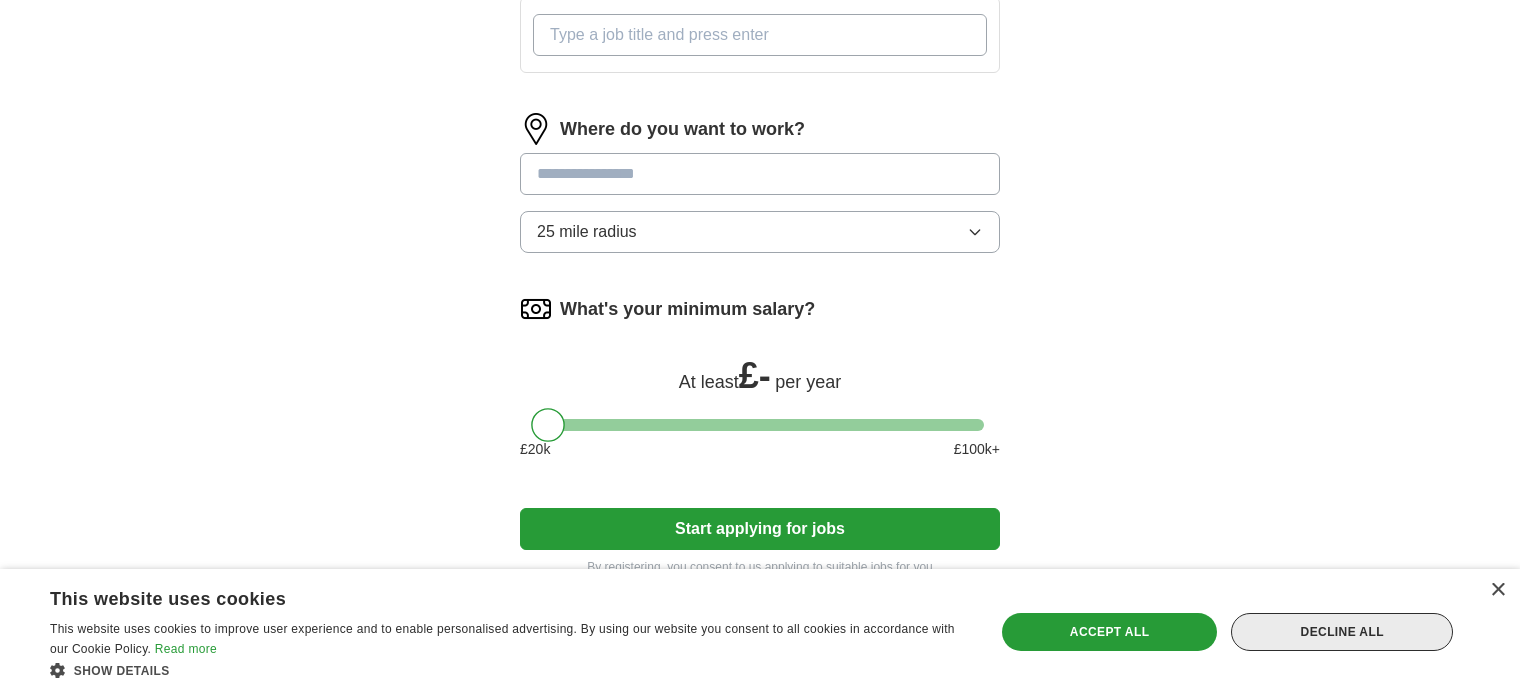 click on "Decline all" at bounding box center [1342, 632] 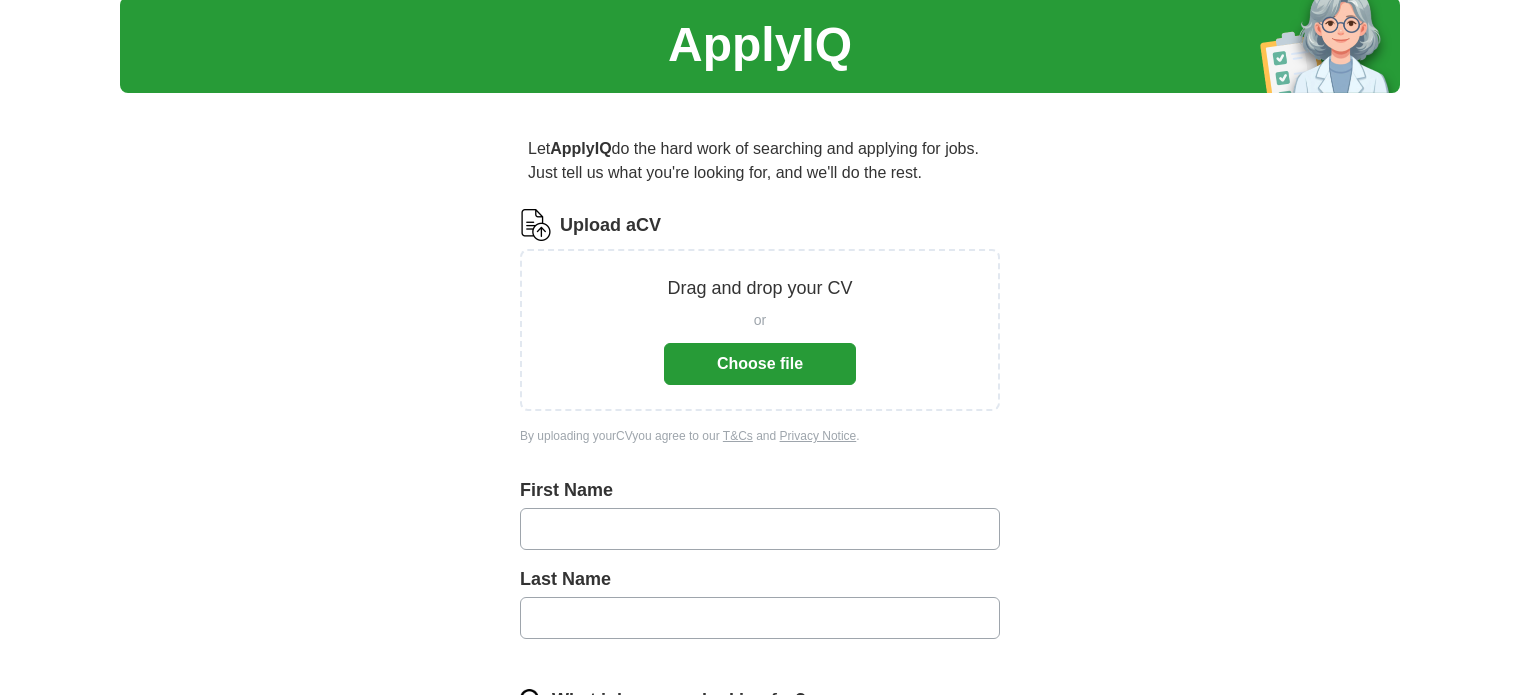 scroll, scrollTop: 0, scrollLeft: 0, axis: both 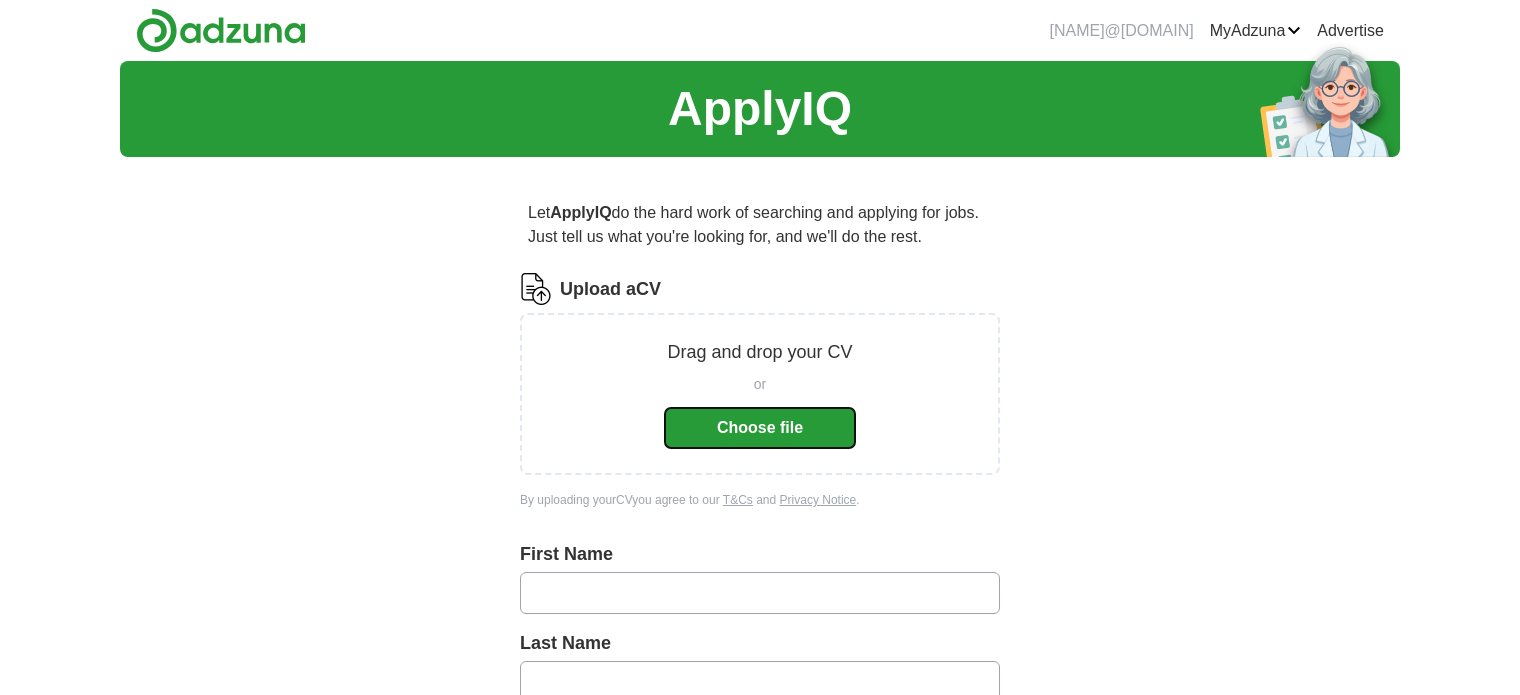 click on "Choose file" at bounding box center (760, 428) 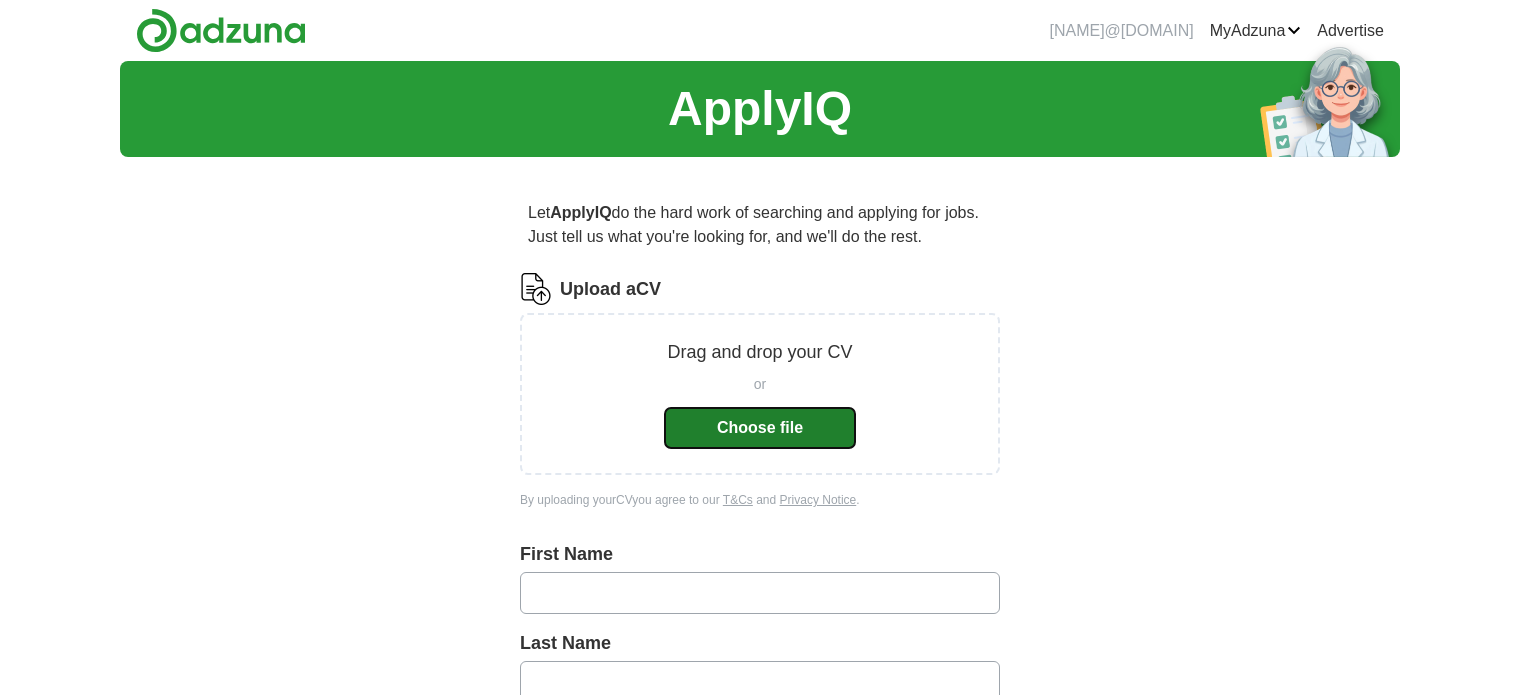 click on "Choose file" at bounding box center [760, 428] 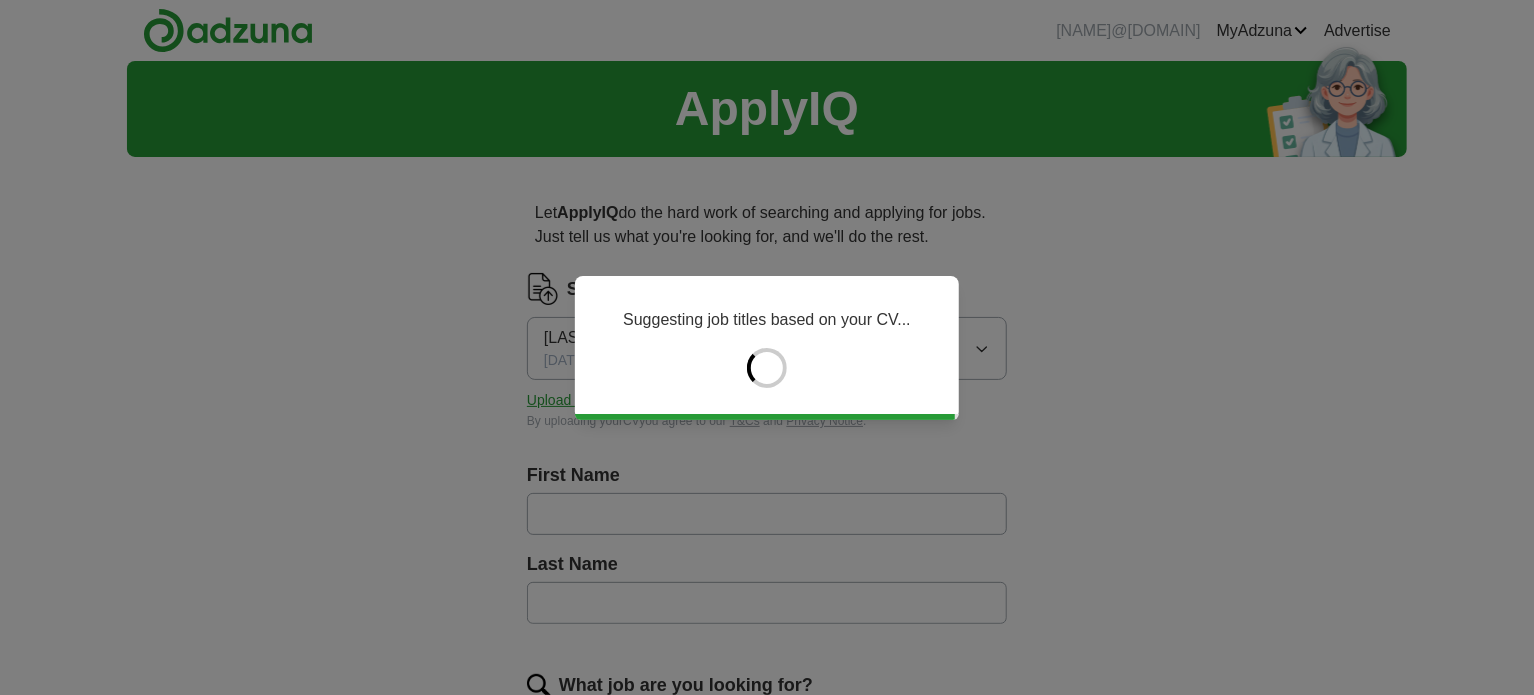 type on "*******" 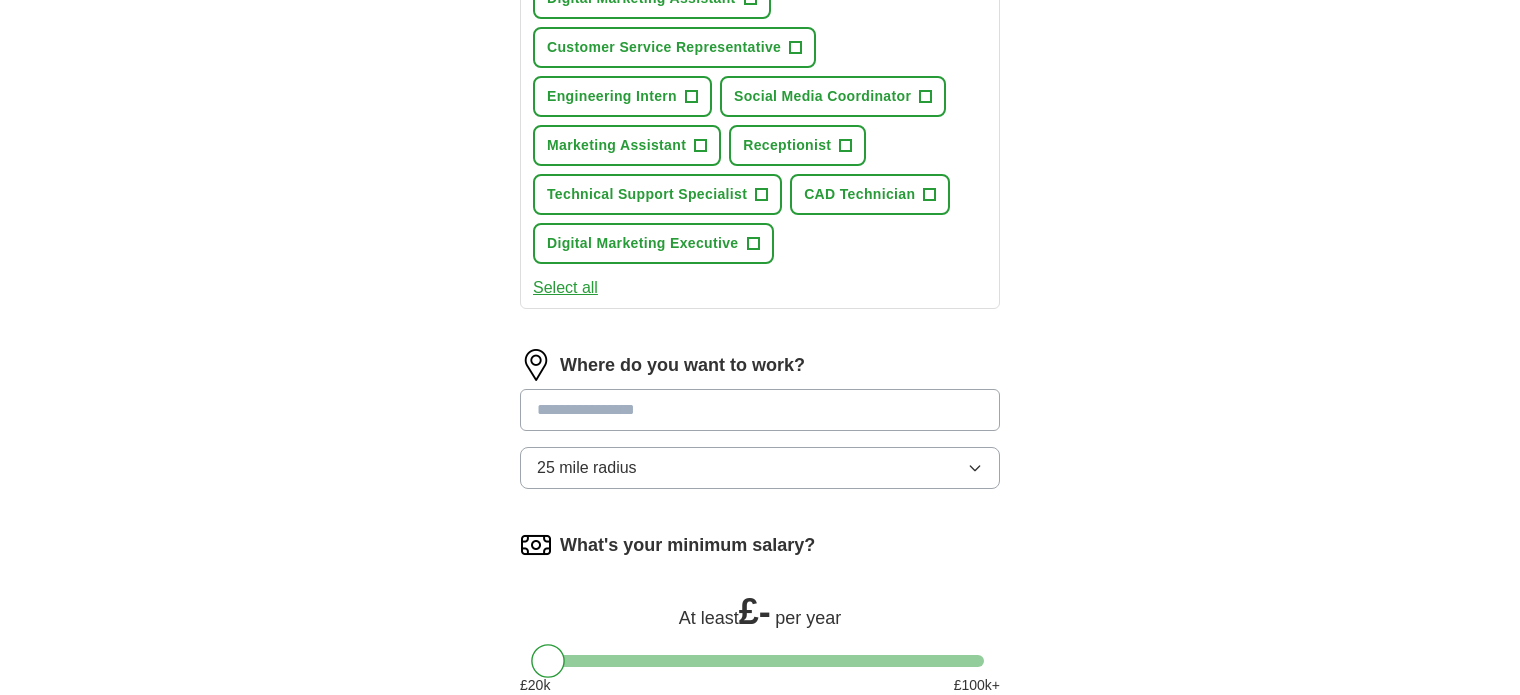 scroll, scrollTop: 875, scrollLeft: 0, axis: vertical 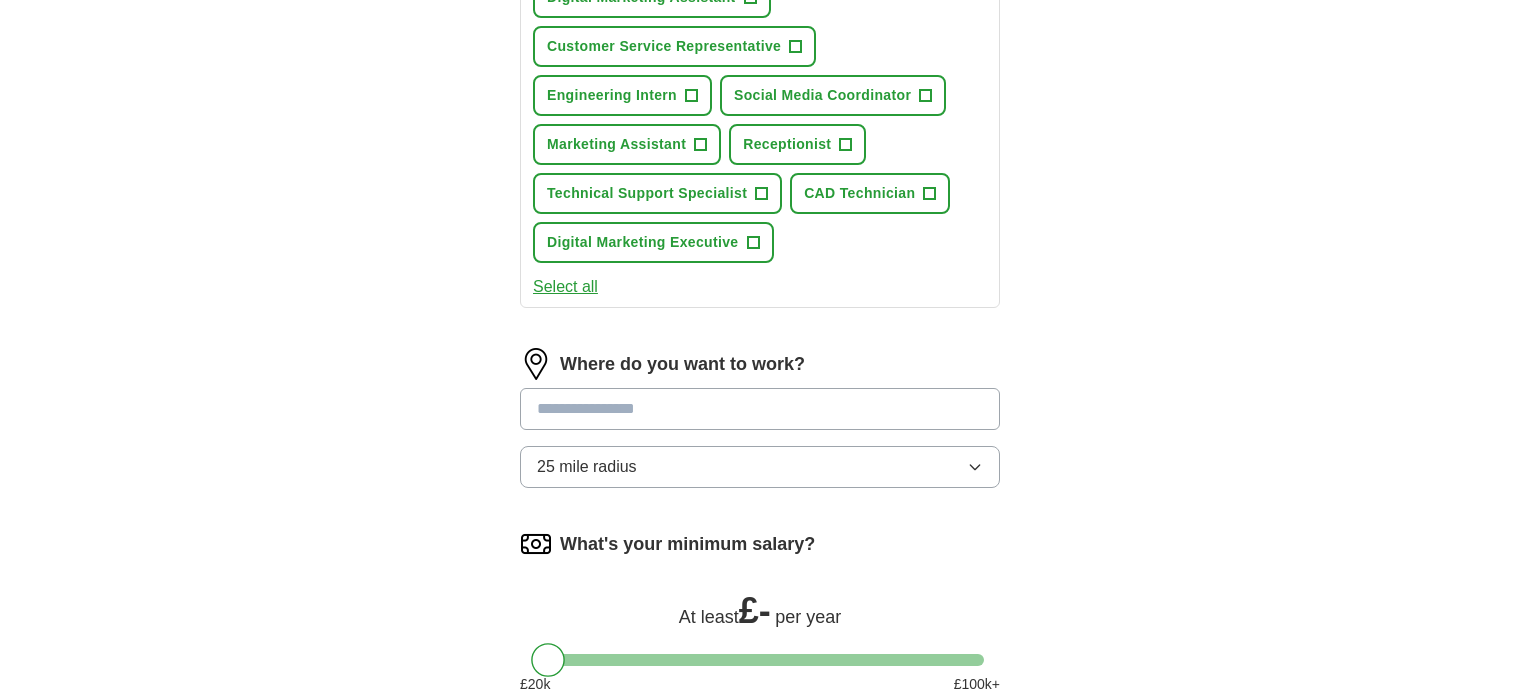 click at bounding box center (760, 409) 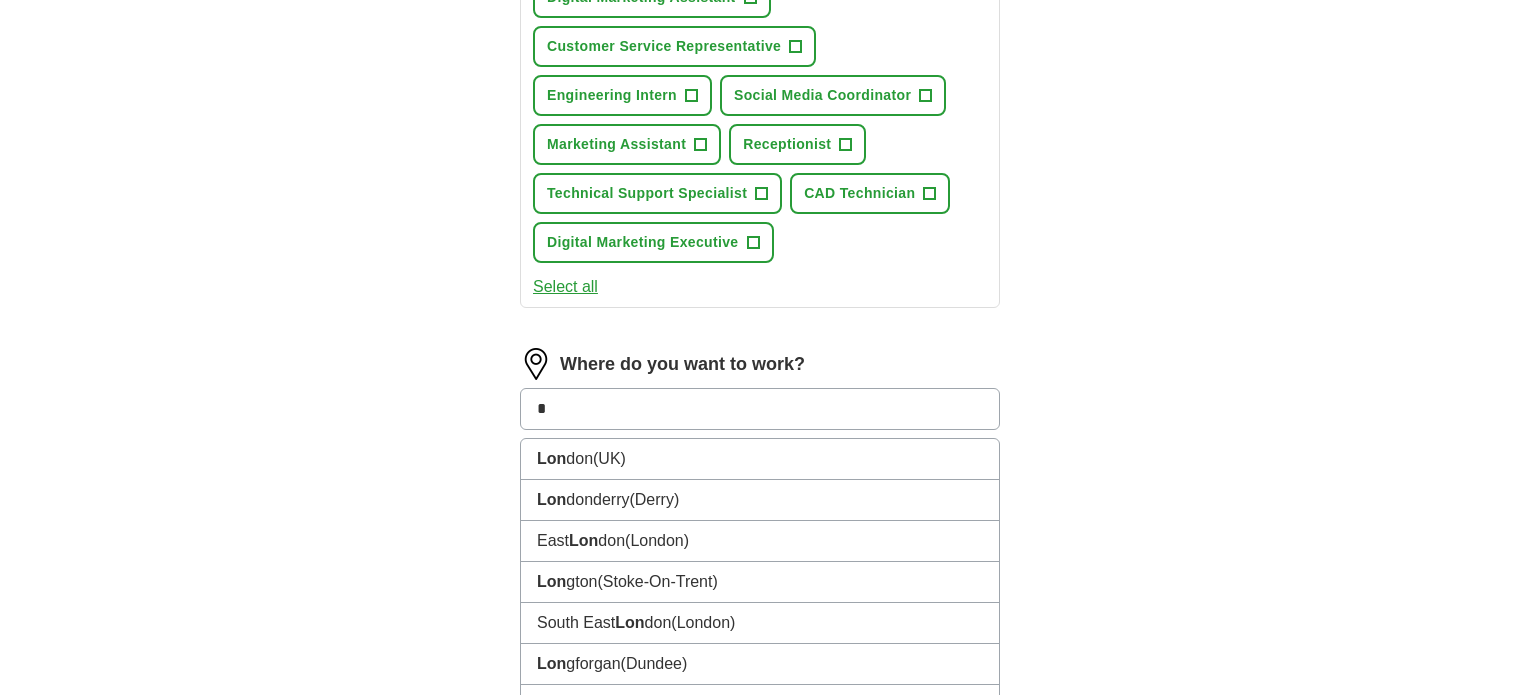 type on "*" 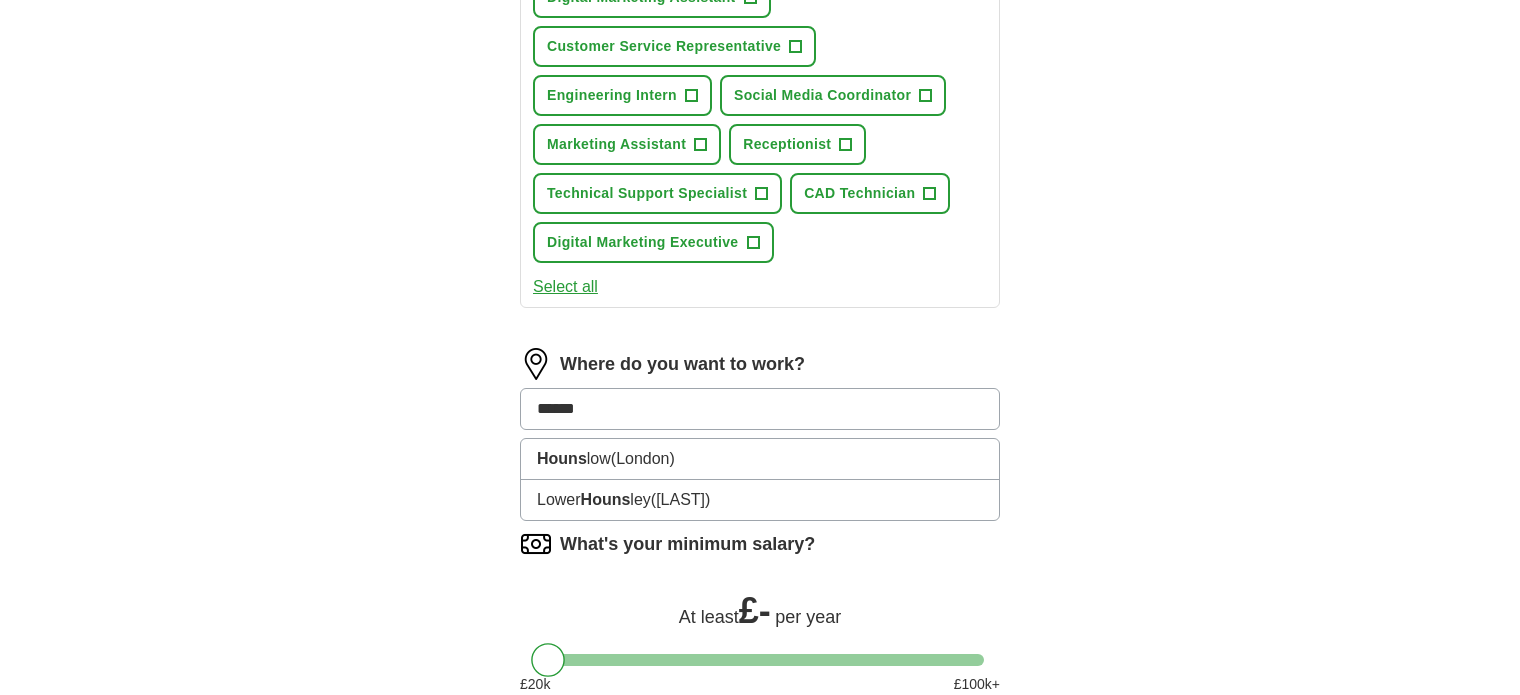 type on "*******" 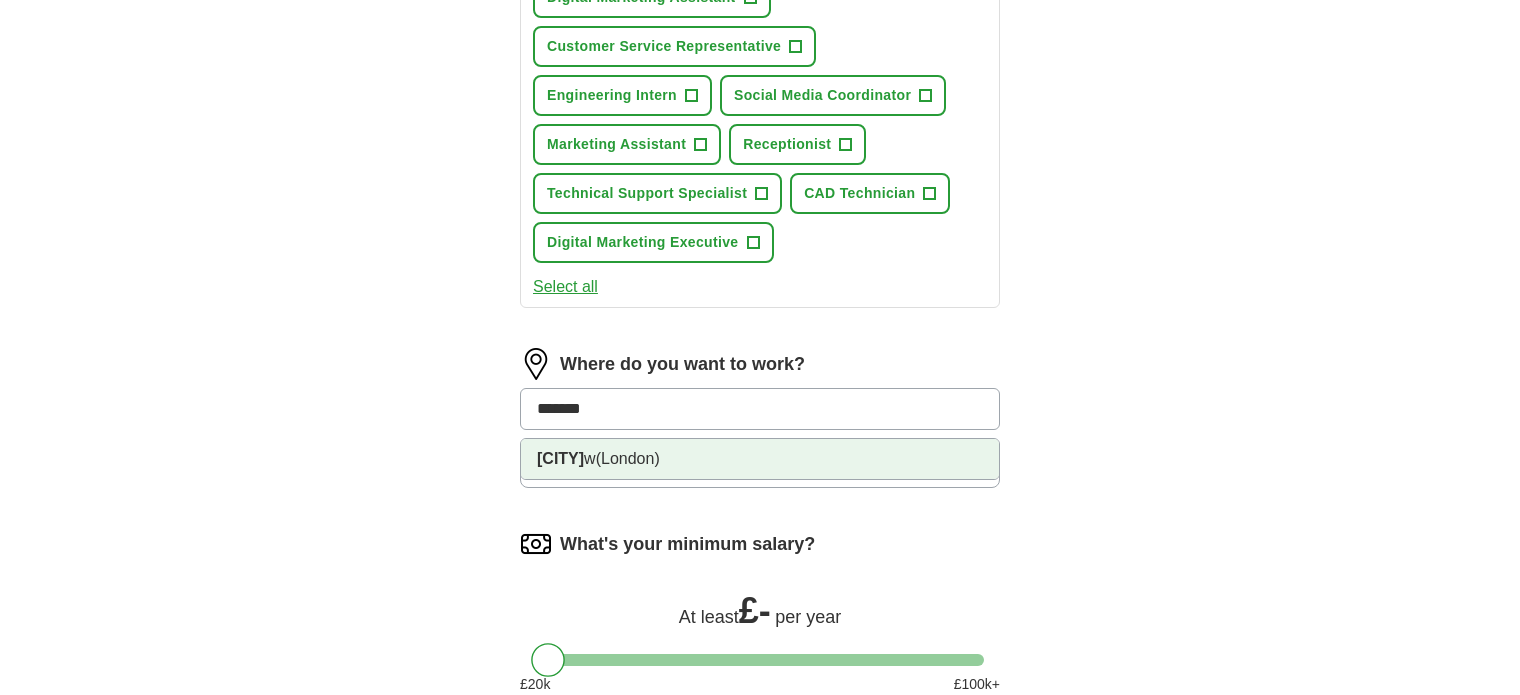 click on "Hounslo w  (London)" at bounding box center [760, 459] 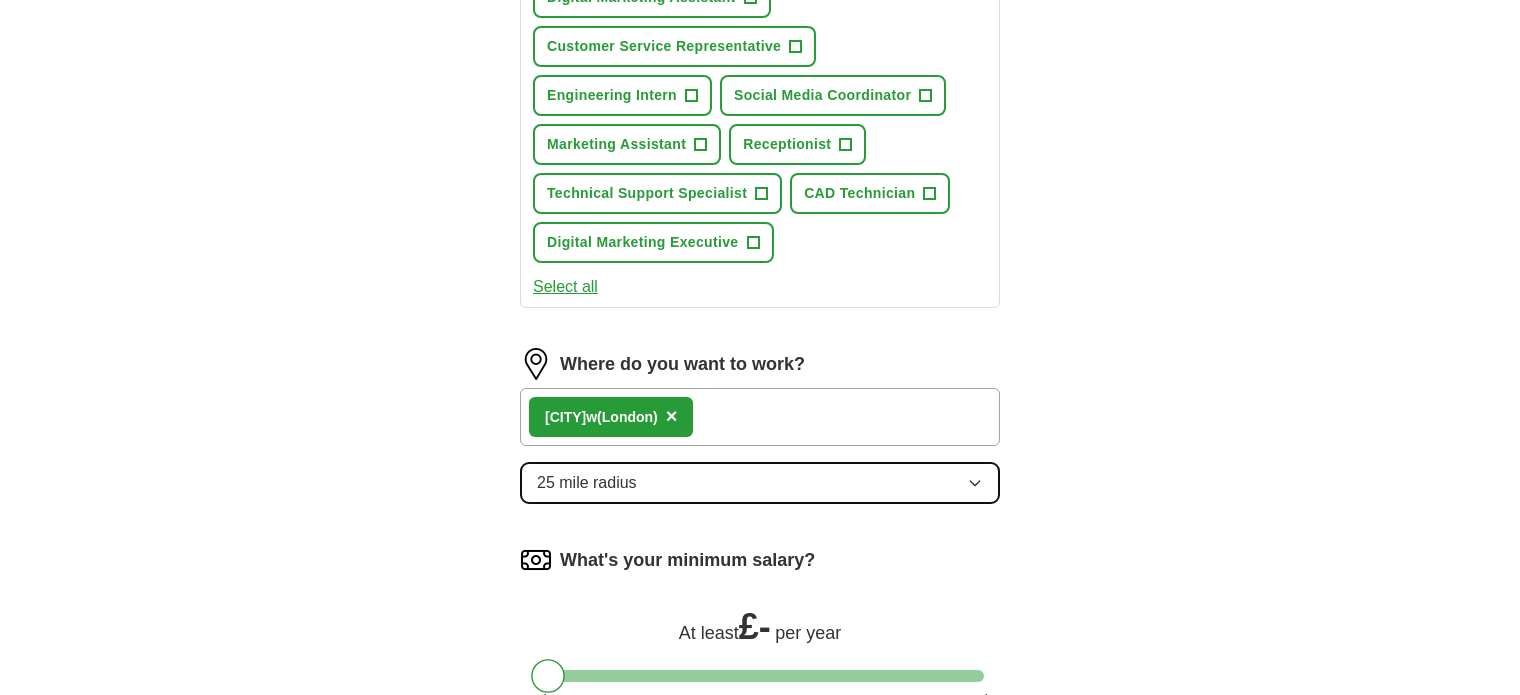 click on "25 mile radius" at bounding box center [760, 483] 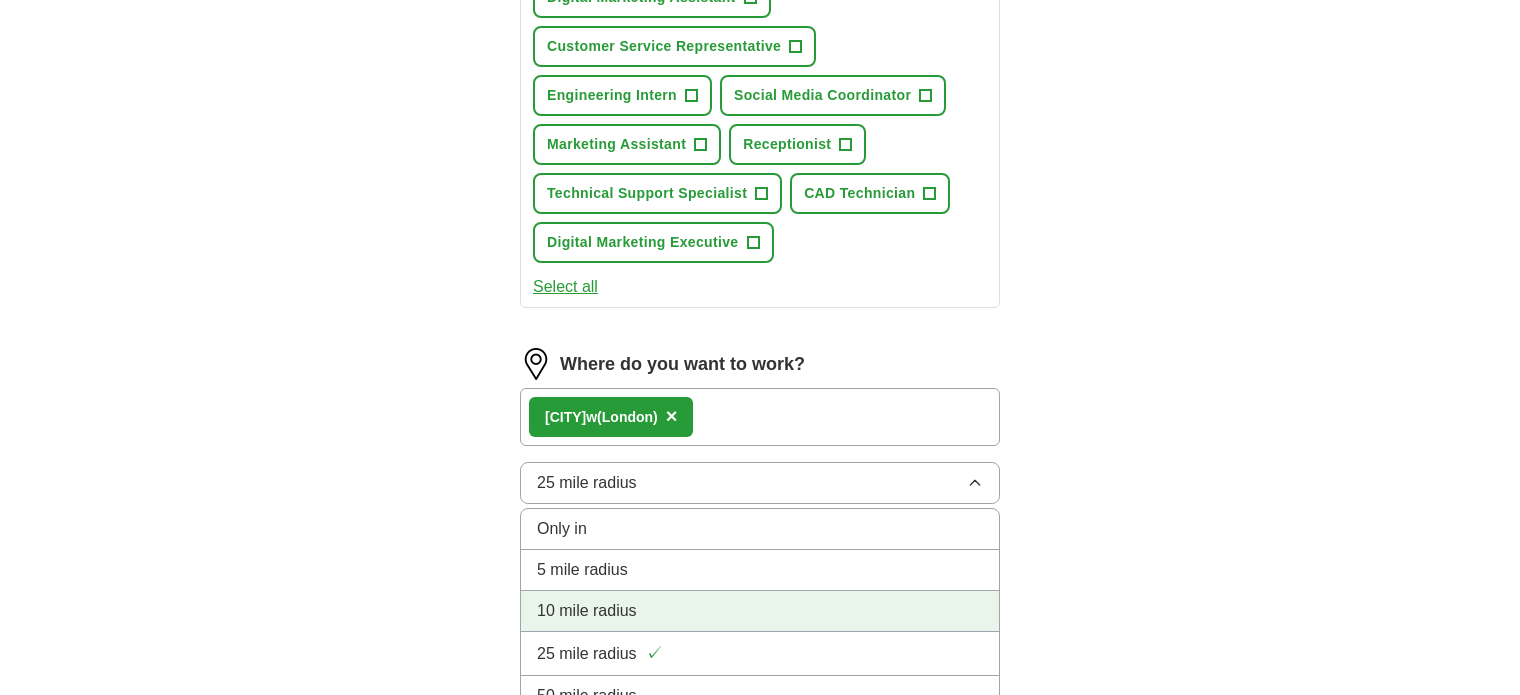 click on "10 mile radius" at bounding box center (760, 611) 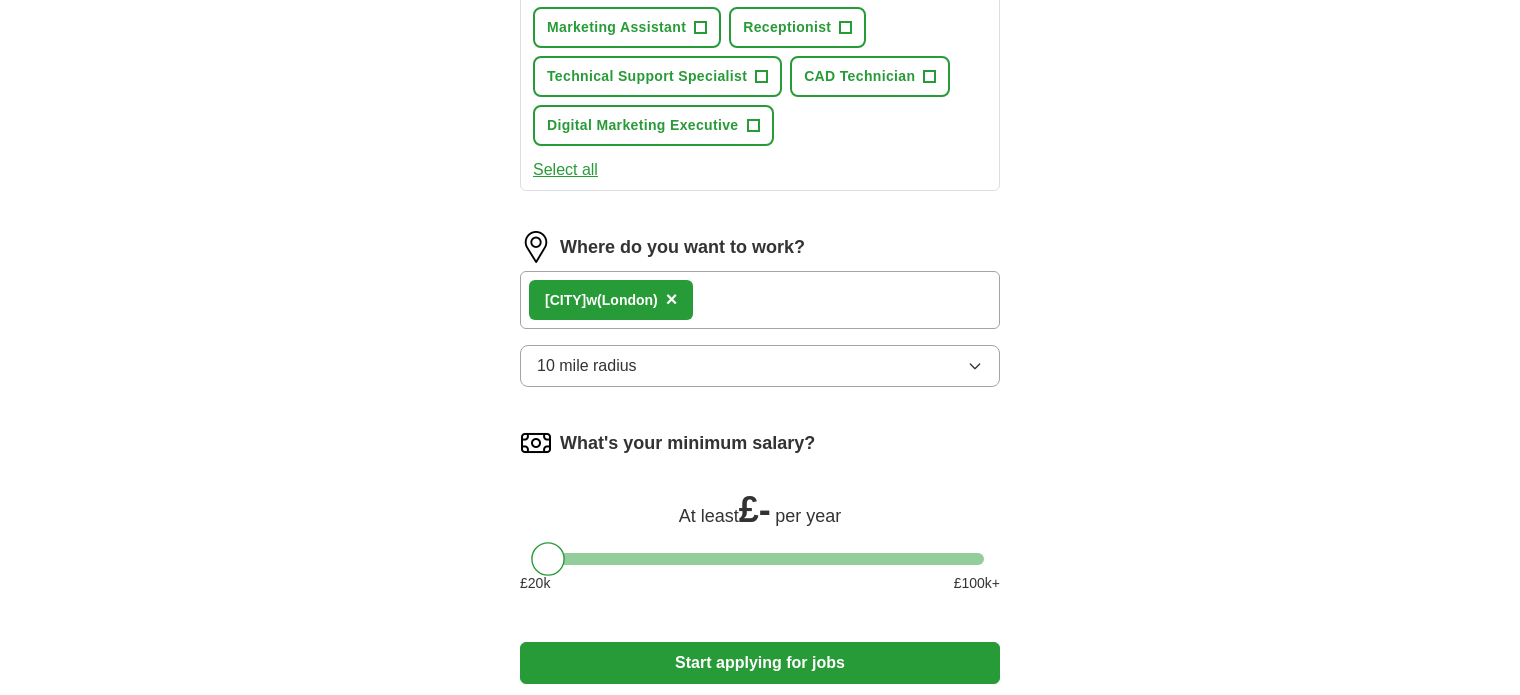 scroll, scrollTop: 995, scrollLeft: 0, axis: vertical 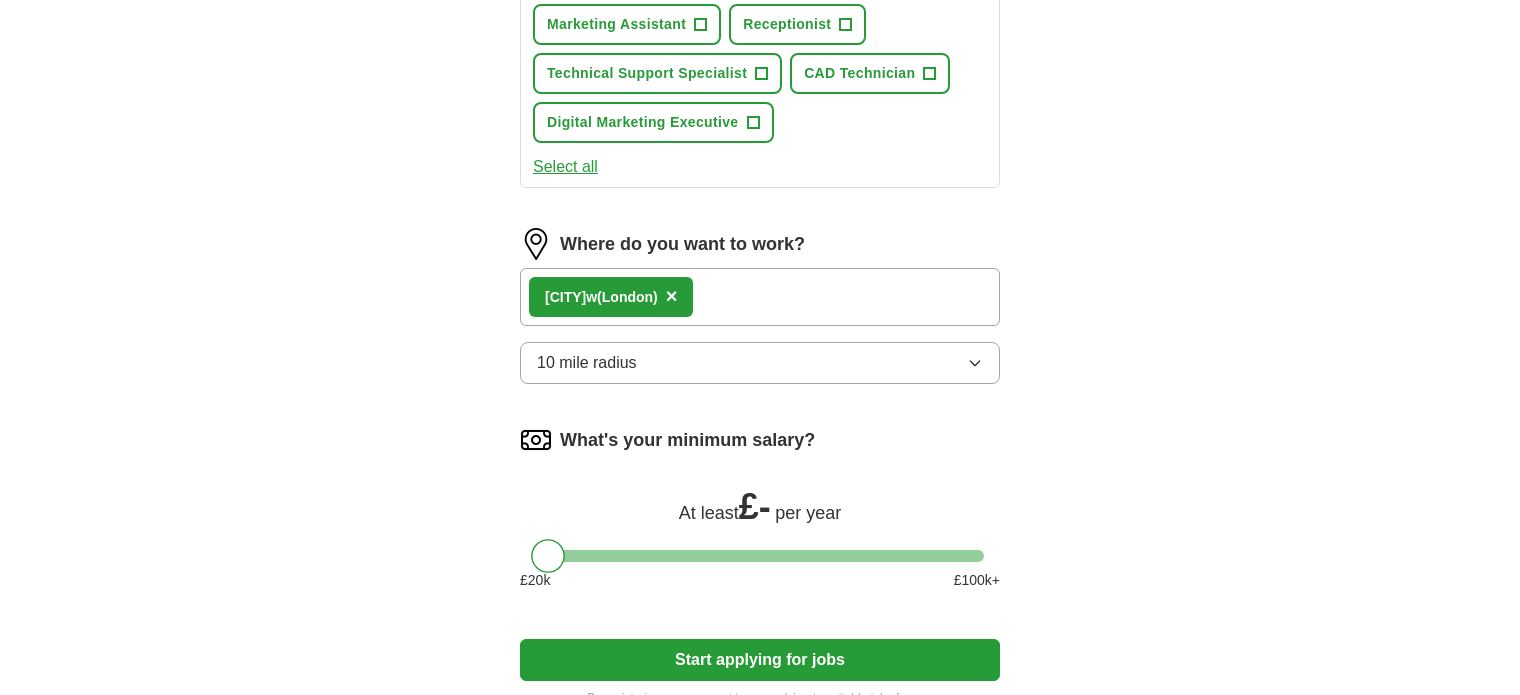 click on "What's your minimum salary? At least  £ -   per year £ 20 k £ 100 k+" at bounding box center (760, 515) 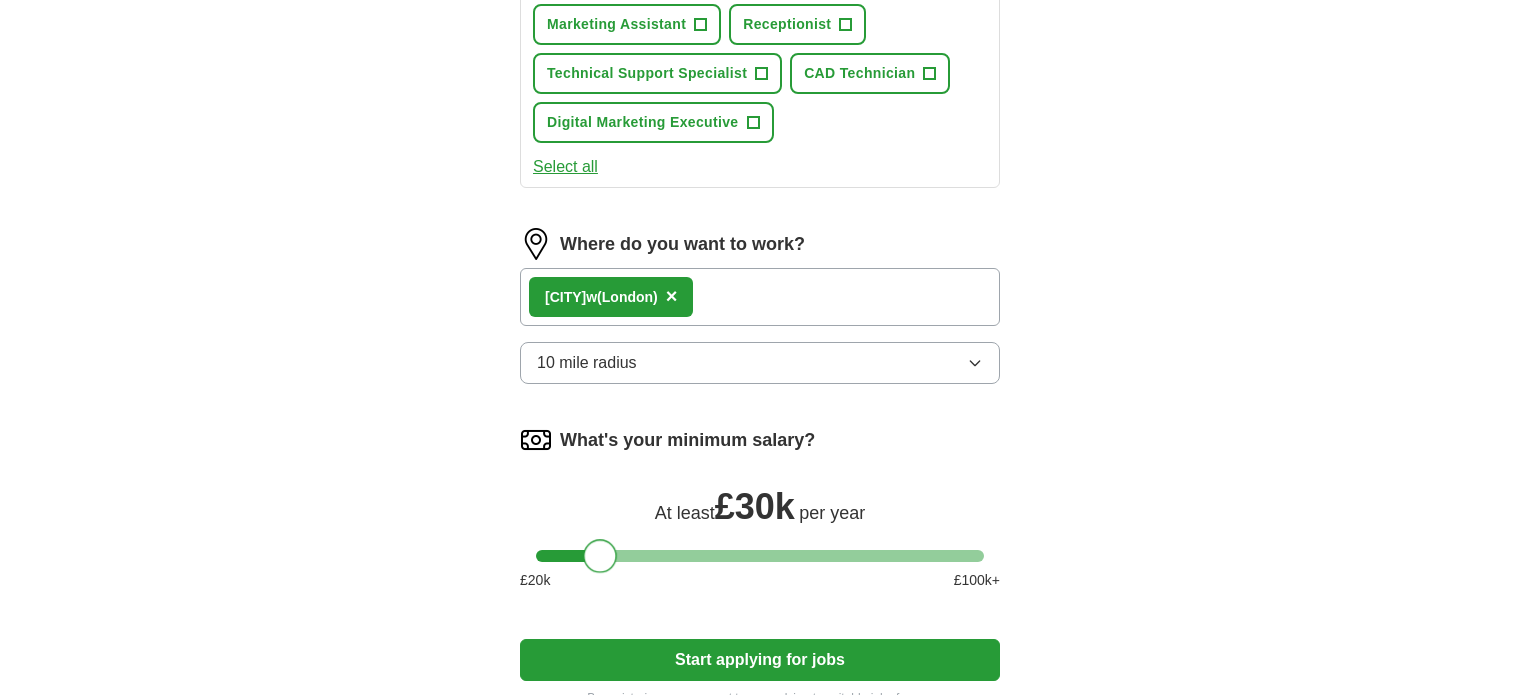 drag, startPoint x: 711, startPoint y: 552, endPoint x: 604, endPoint y: 539, distance: 107.78683 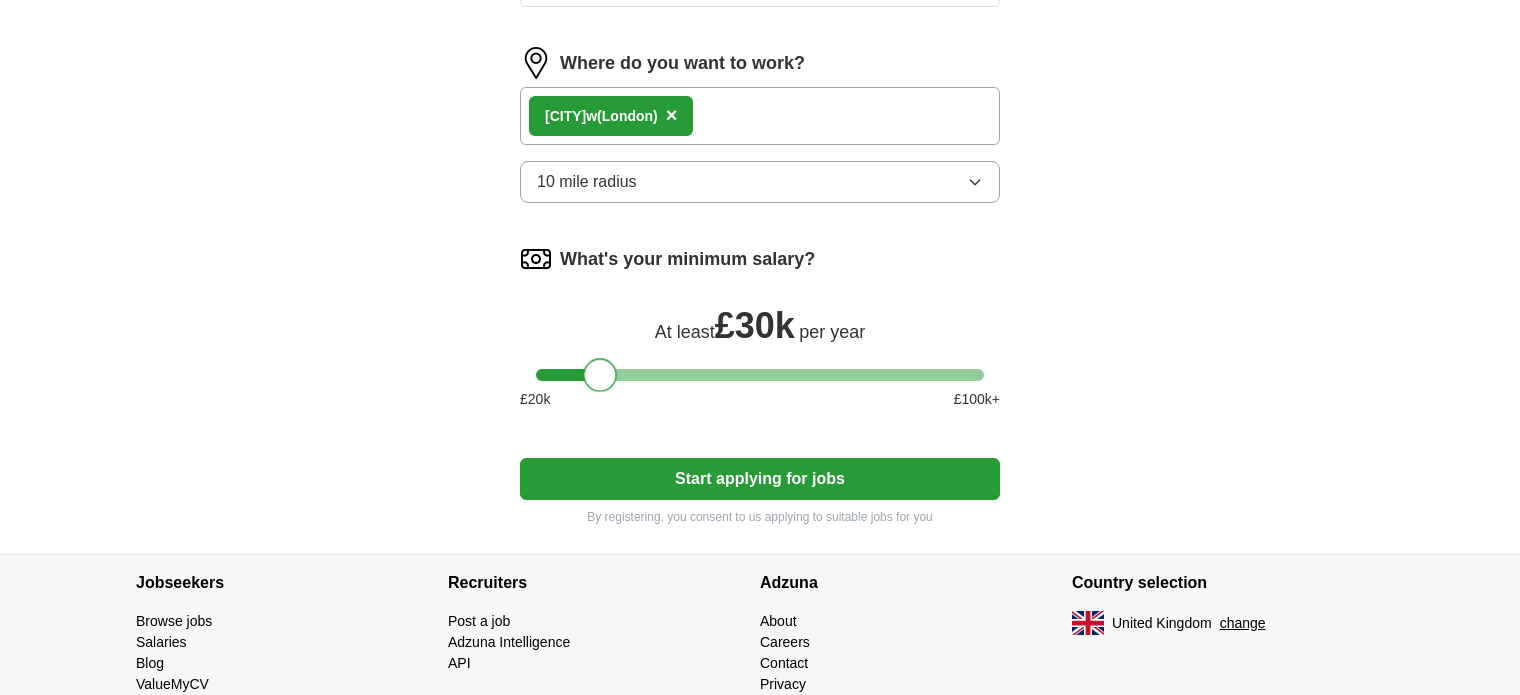 scroll, scrollTop: 1182, scrollLeft: 0, axis: vertical 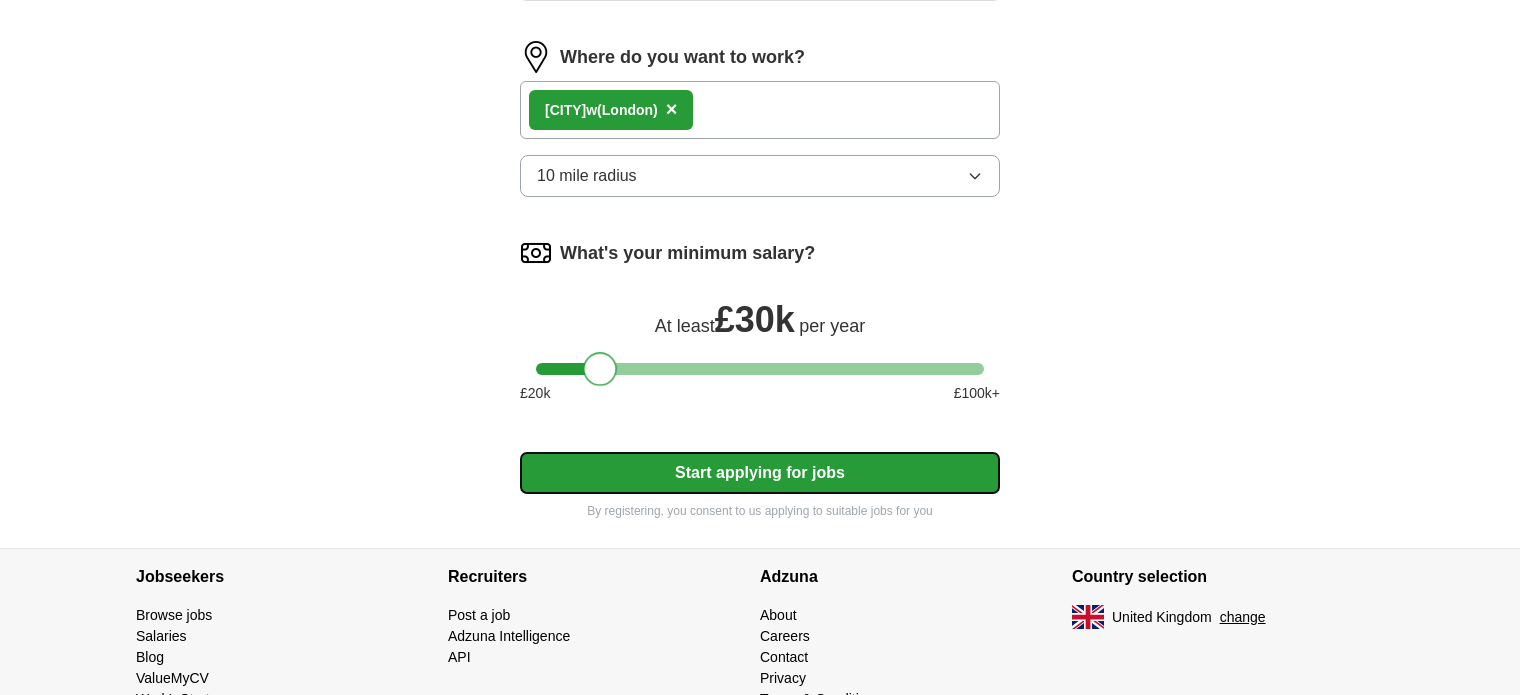 click on "Start applying for jobs" at bounding box center [760, 473] 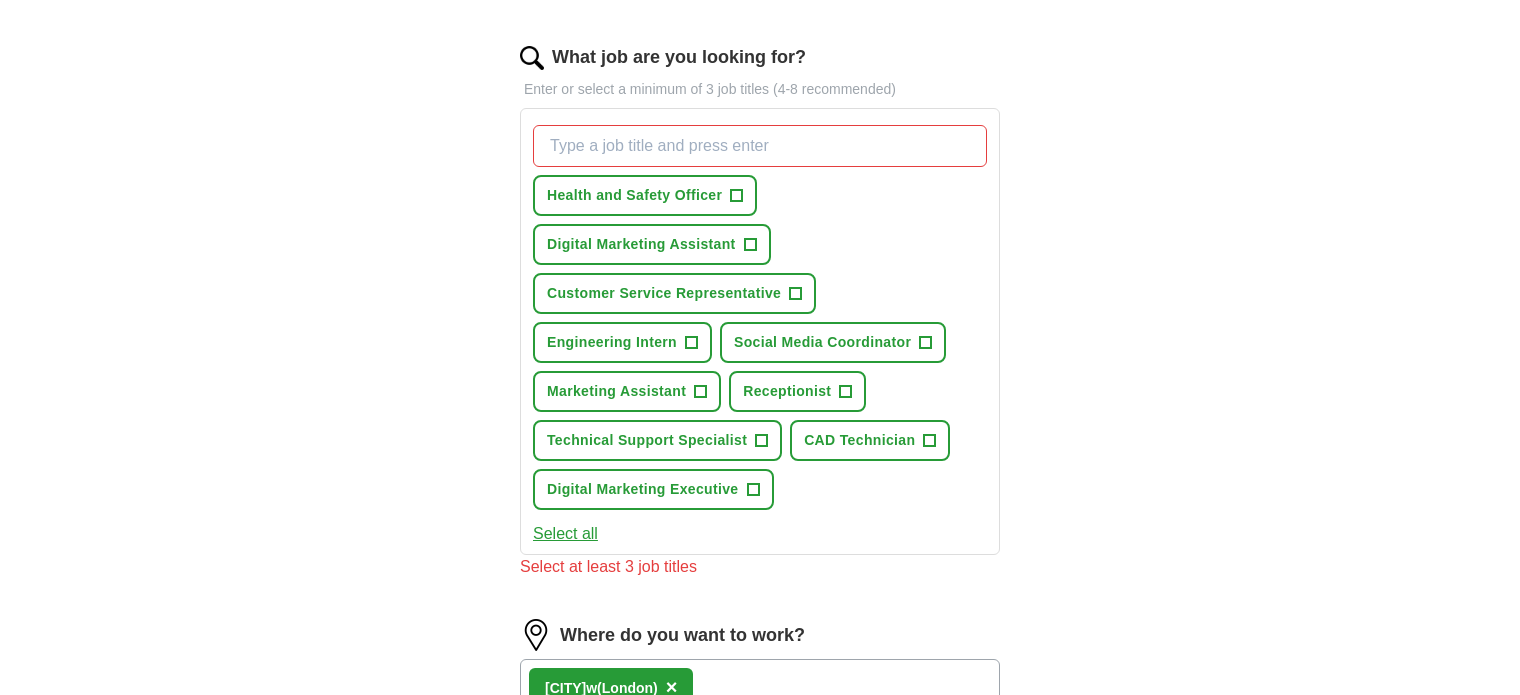 scroll, scrollTop: 624, scrollLeft: 0, axis: vertical 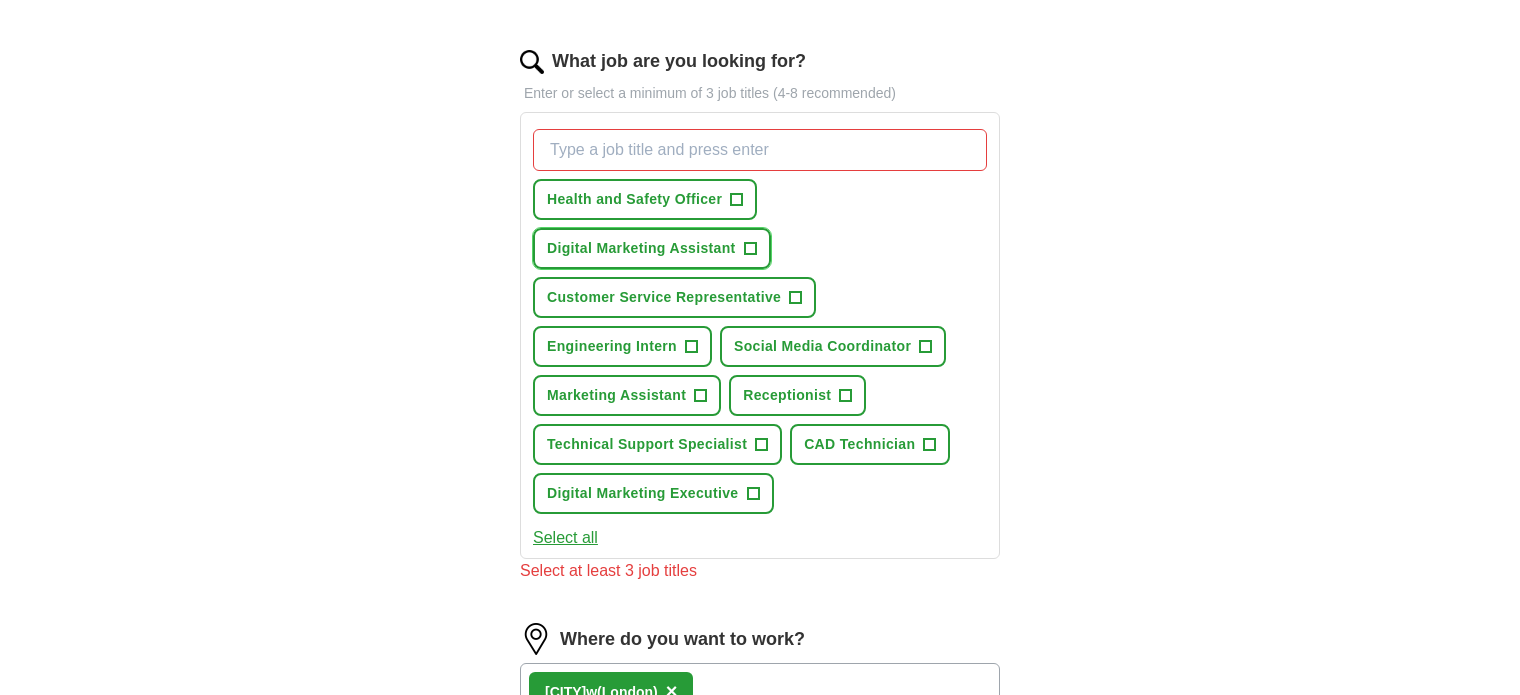 click on "Digital Marketing Assistant" at bounding box center (641, 248) 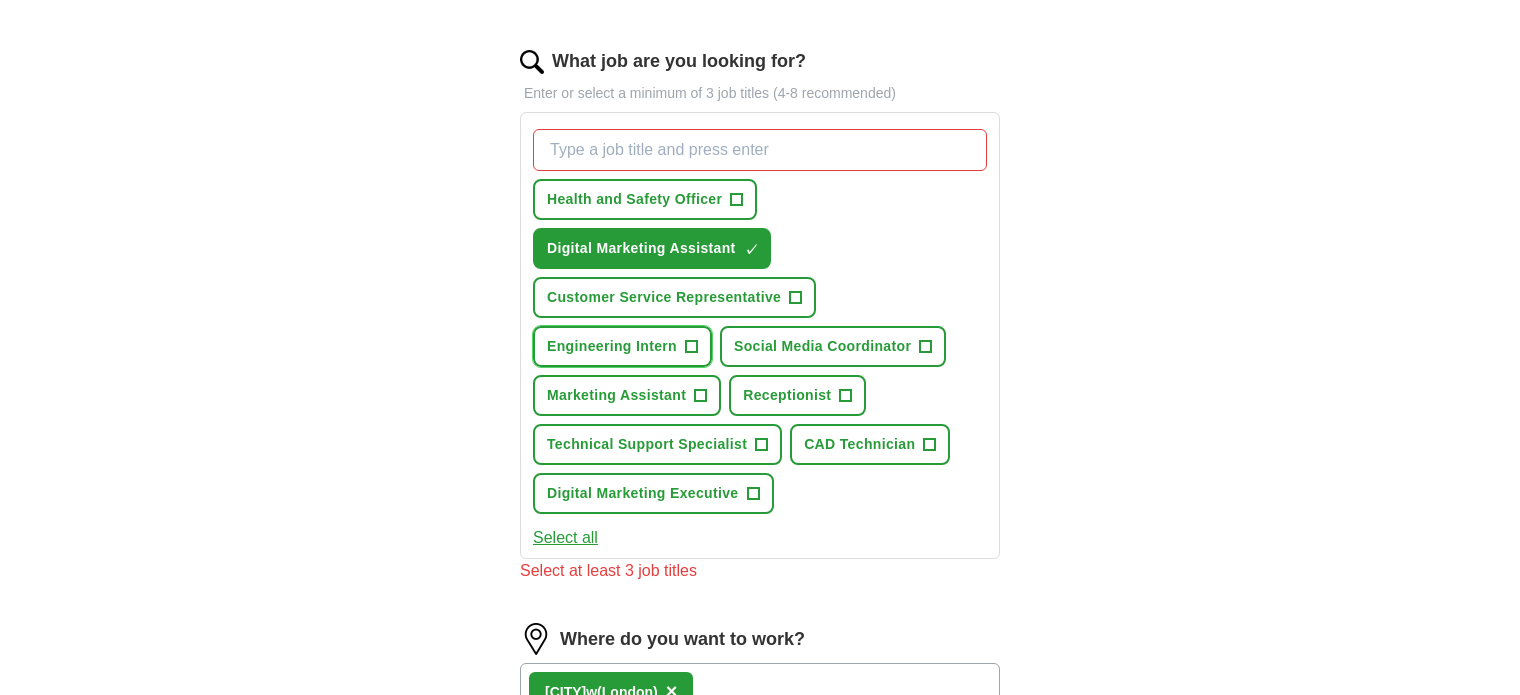 click on "+" at bounding box center (691, 347) 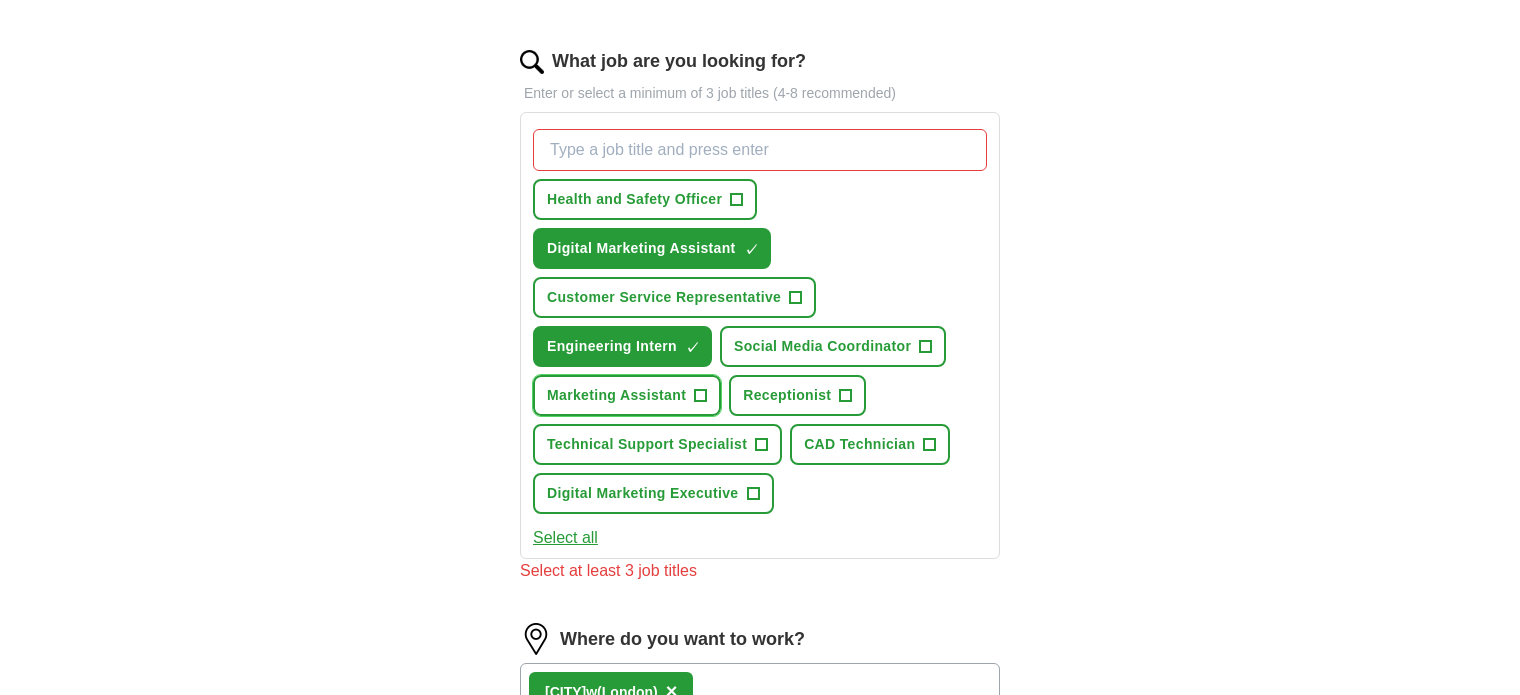 click on "Marketing Assistant +" at bounding box center [627, 395] 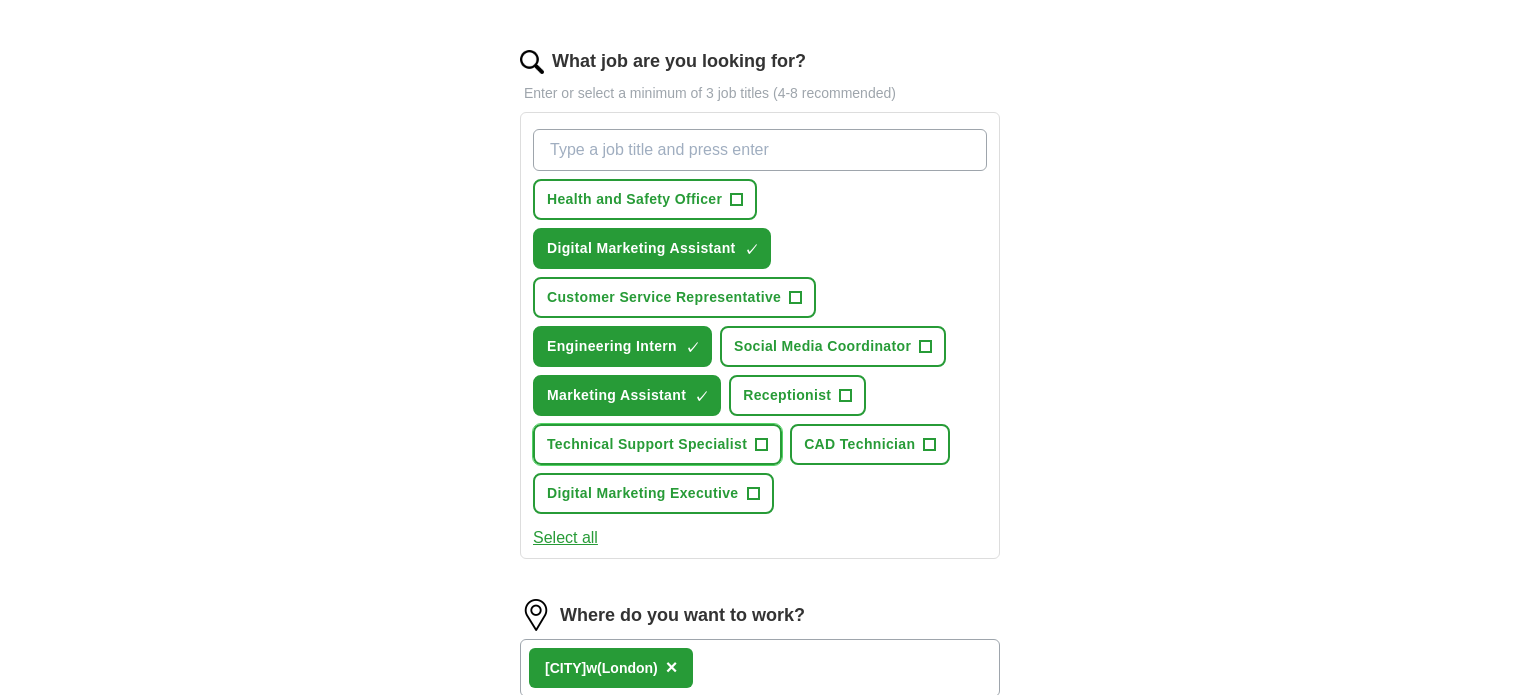 click on "Technical Support Specialist +" at bounding box center (657, 444) 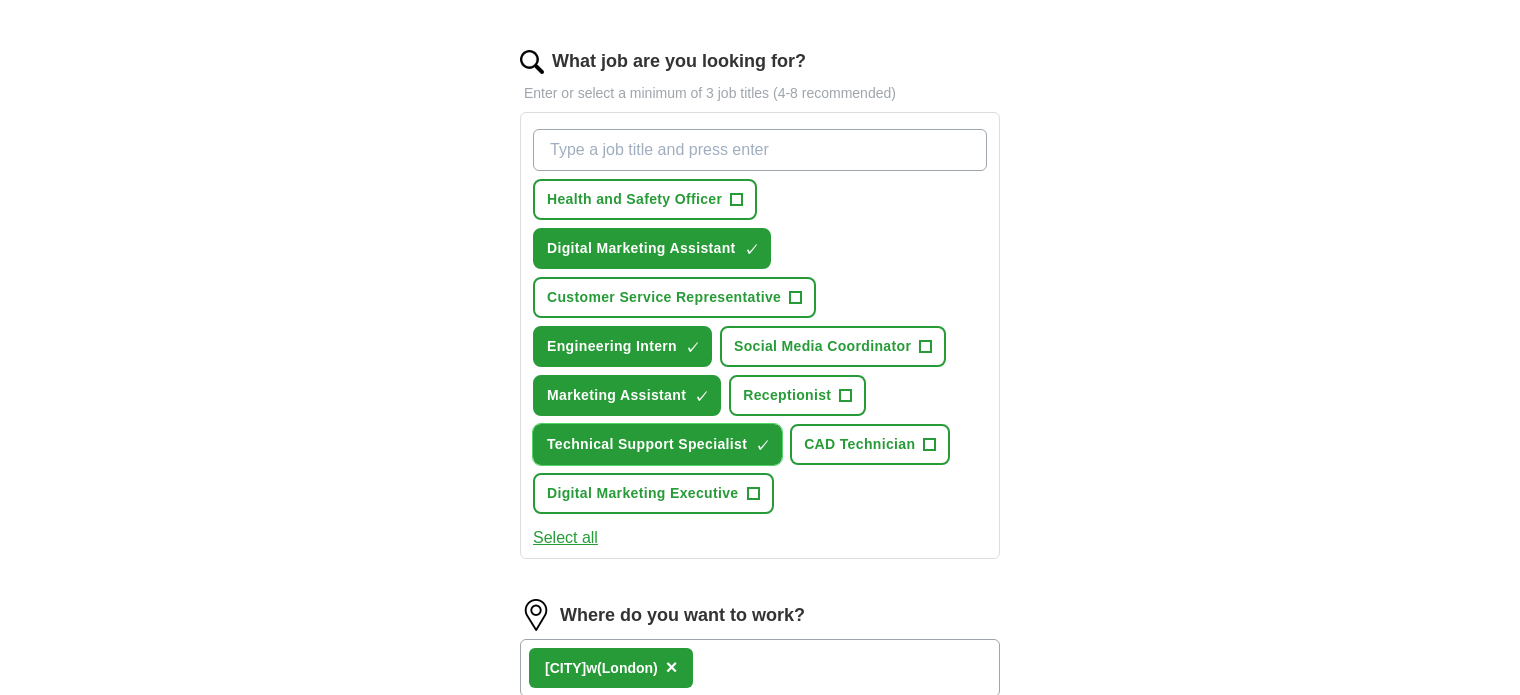 click on "×" at bounding box center (0, 0) 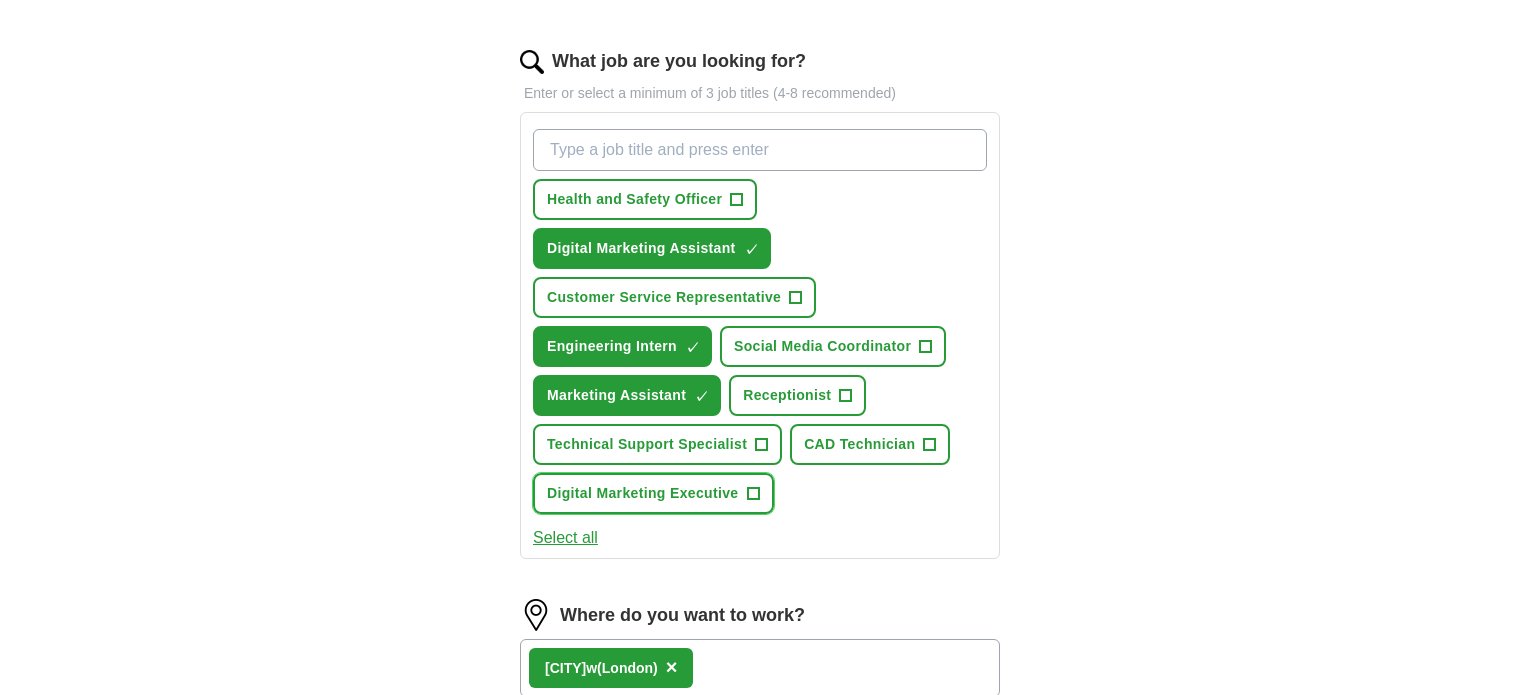 click on "+" at bounding box center [753, 494] 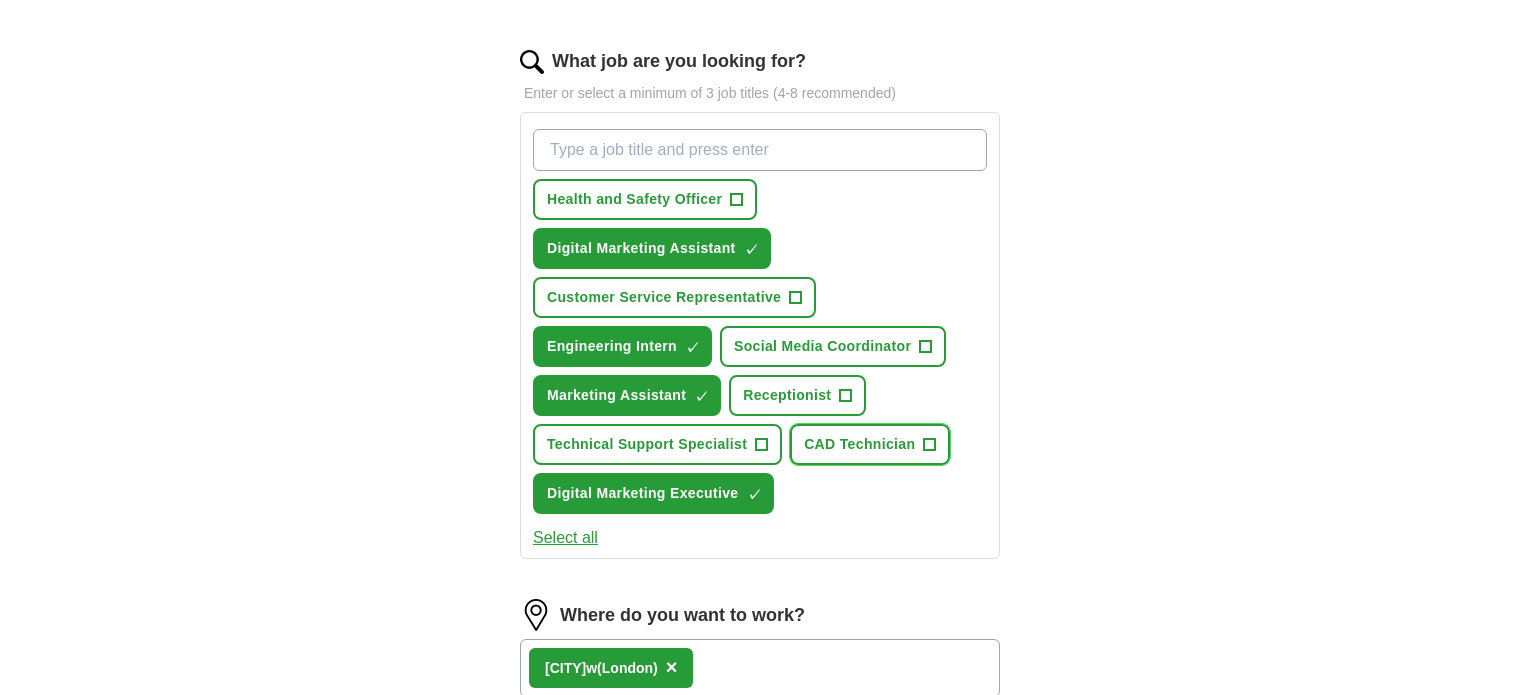 click on "CAD Technician +" at bounding box center (870, 444) 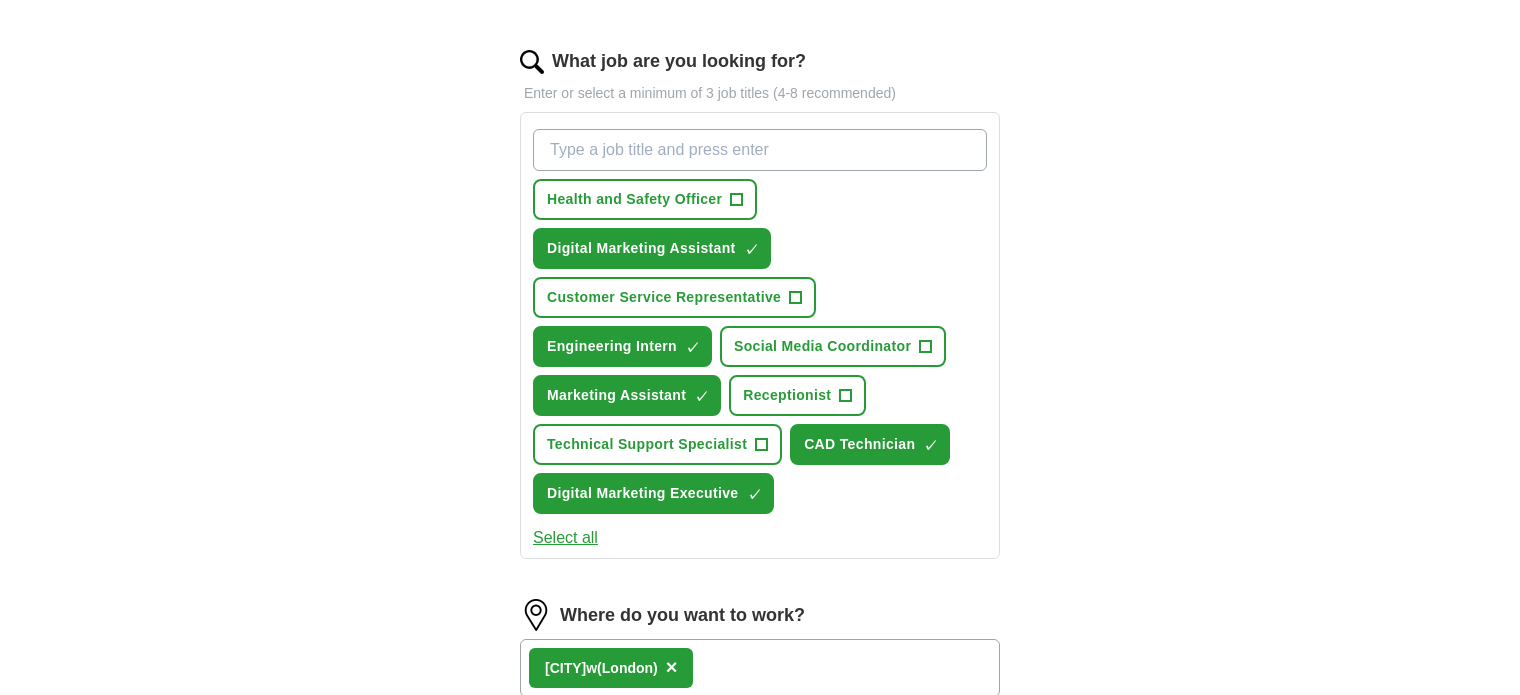 click on "What job are you looking for?" at bounding box center (760, 150) 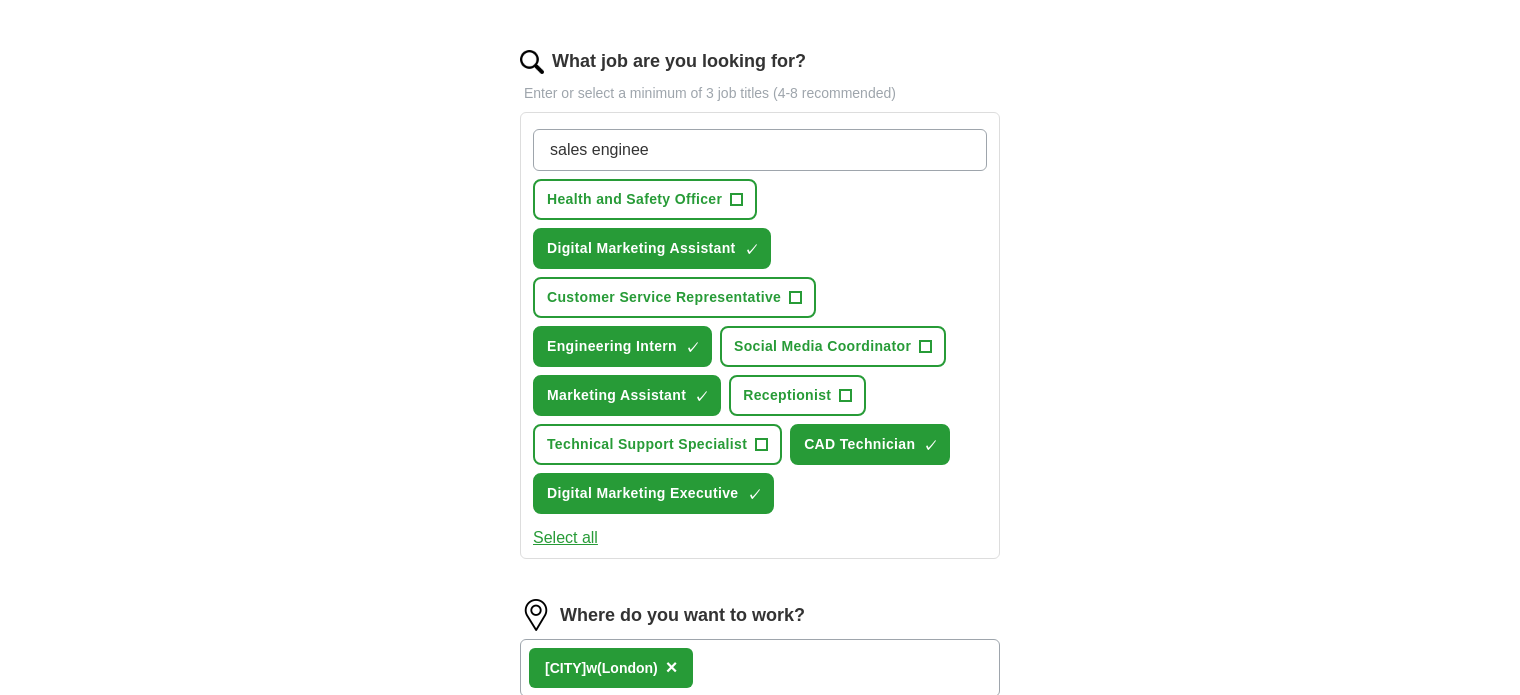 type on "sales engineer" 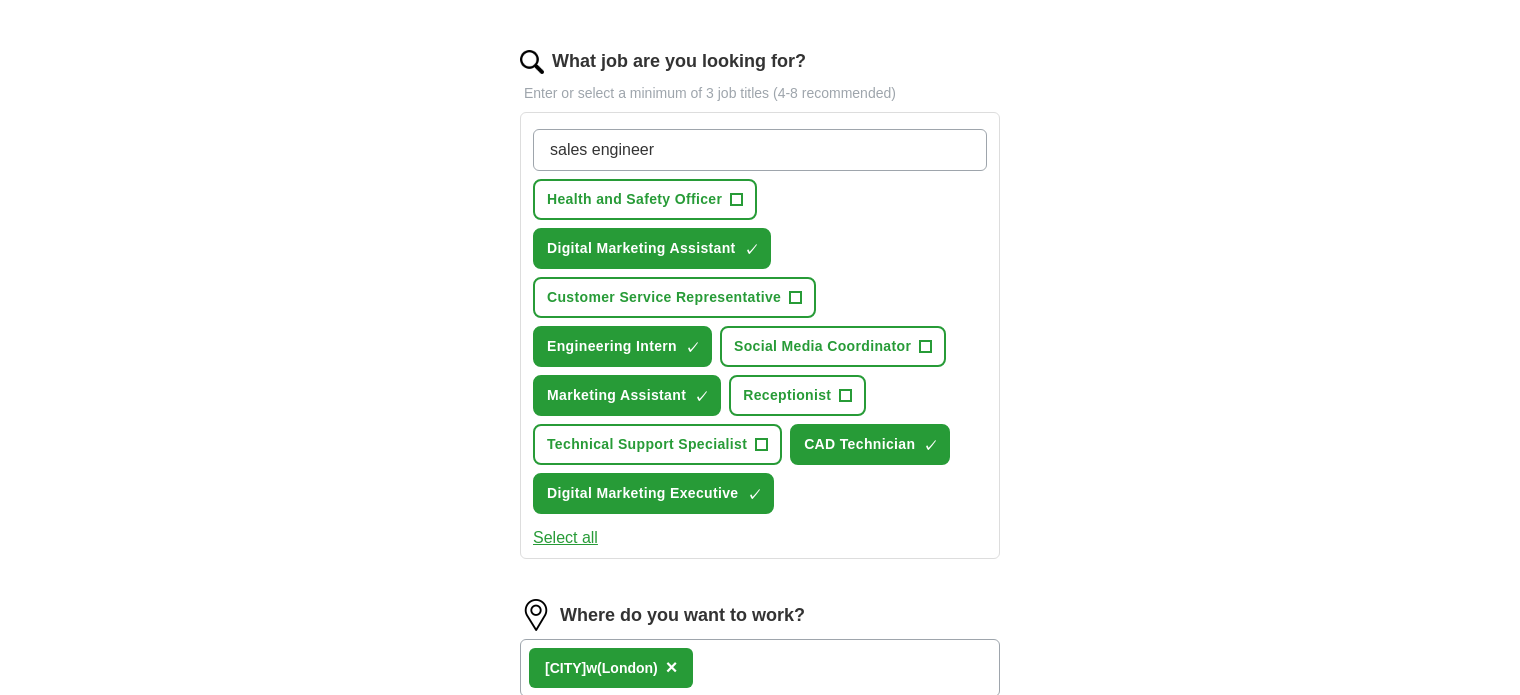 type 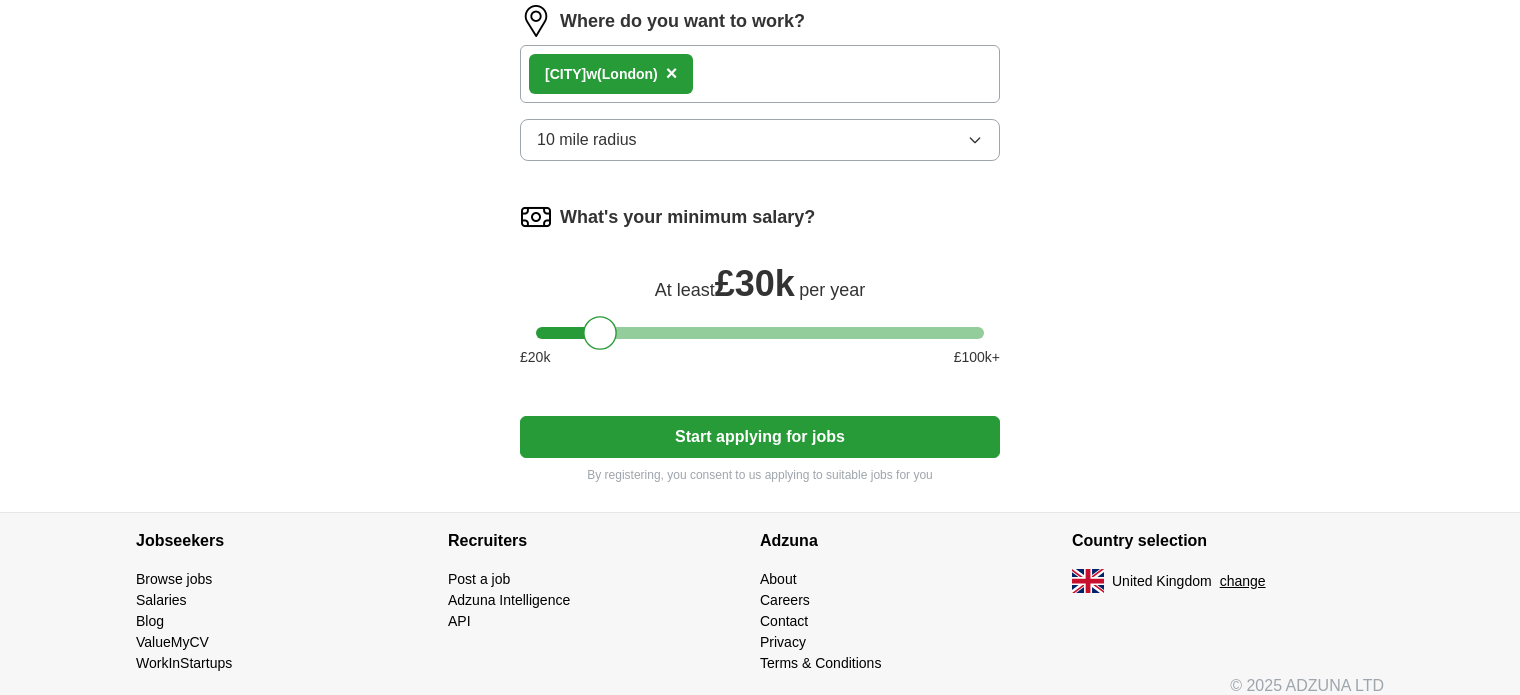 scroll, scrollTop: 1228, scrollLeft: 0, axis: vertical 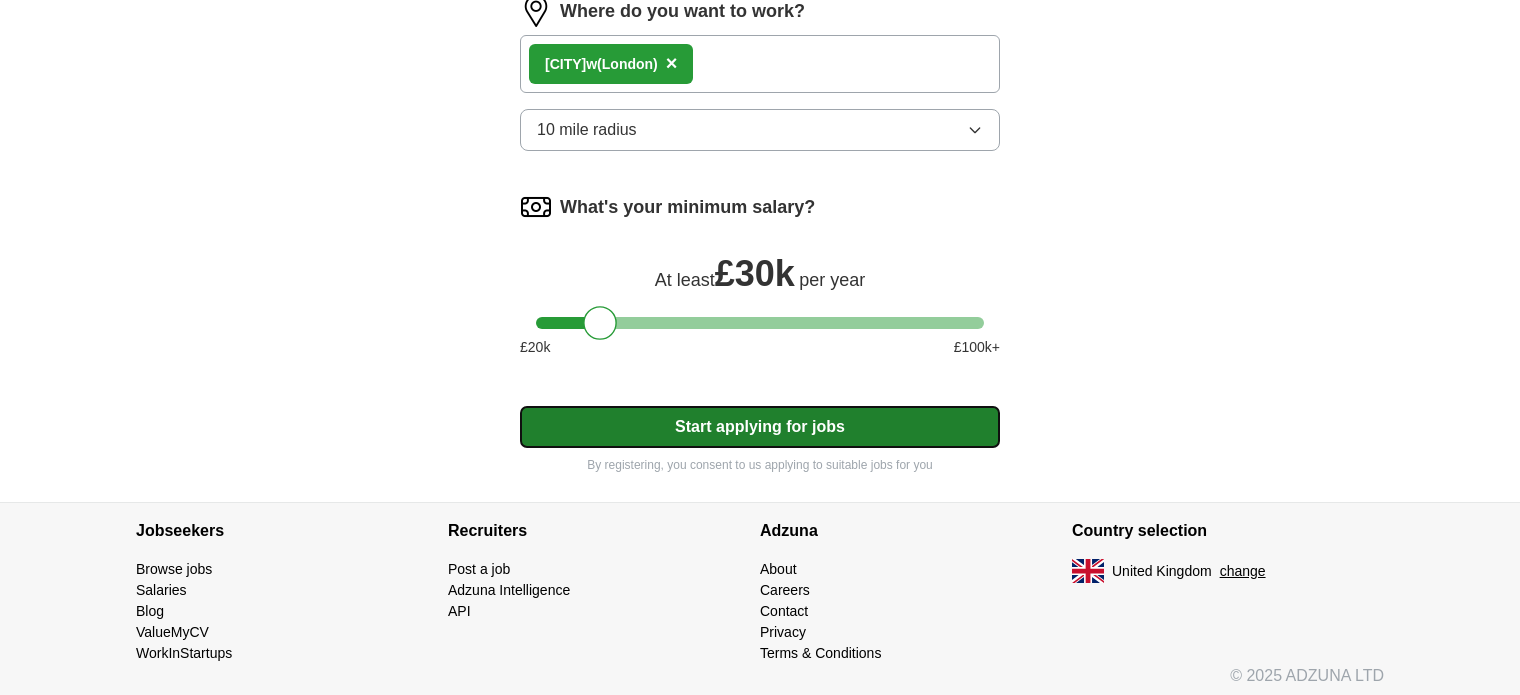 click on "Start applying for jobs" at bounding box center (760, 427) 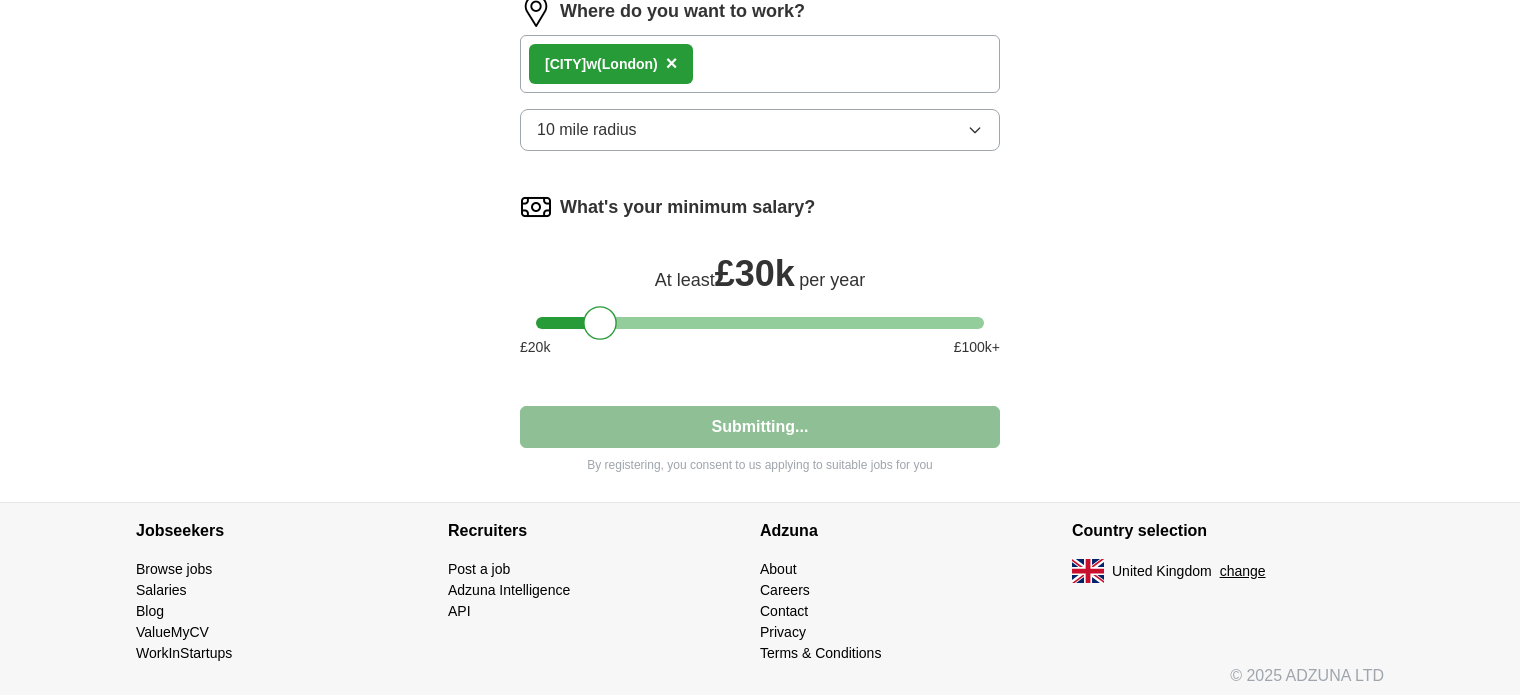 select on "**" 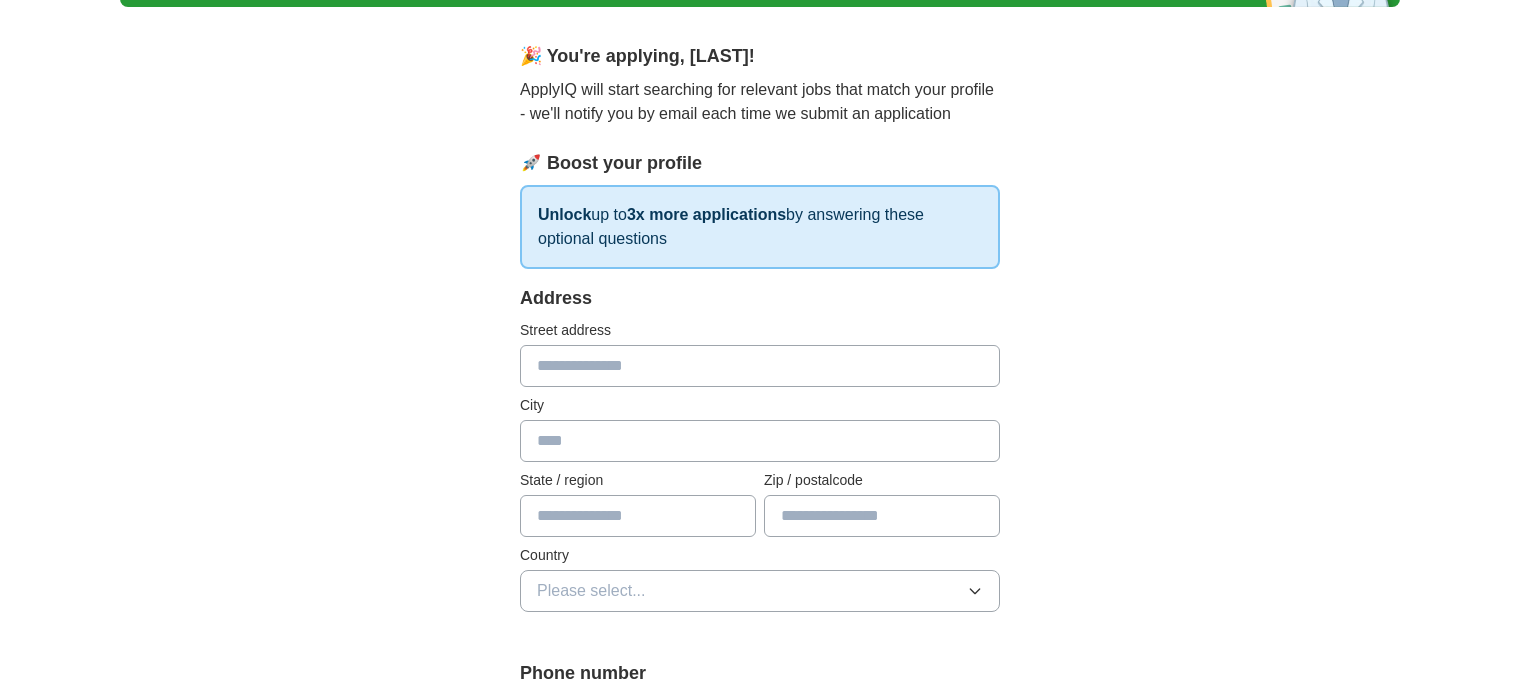 scroll, scrollTop: 0, scrollLeft: 0, axis: both 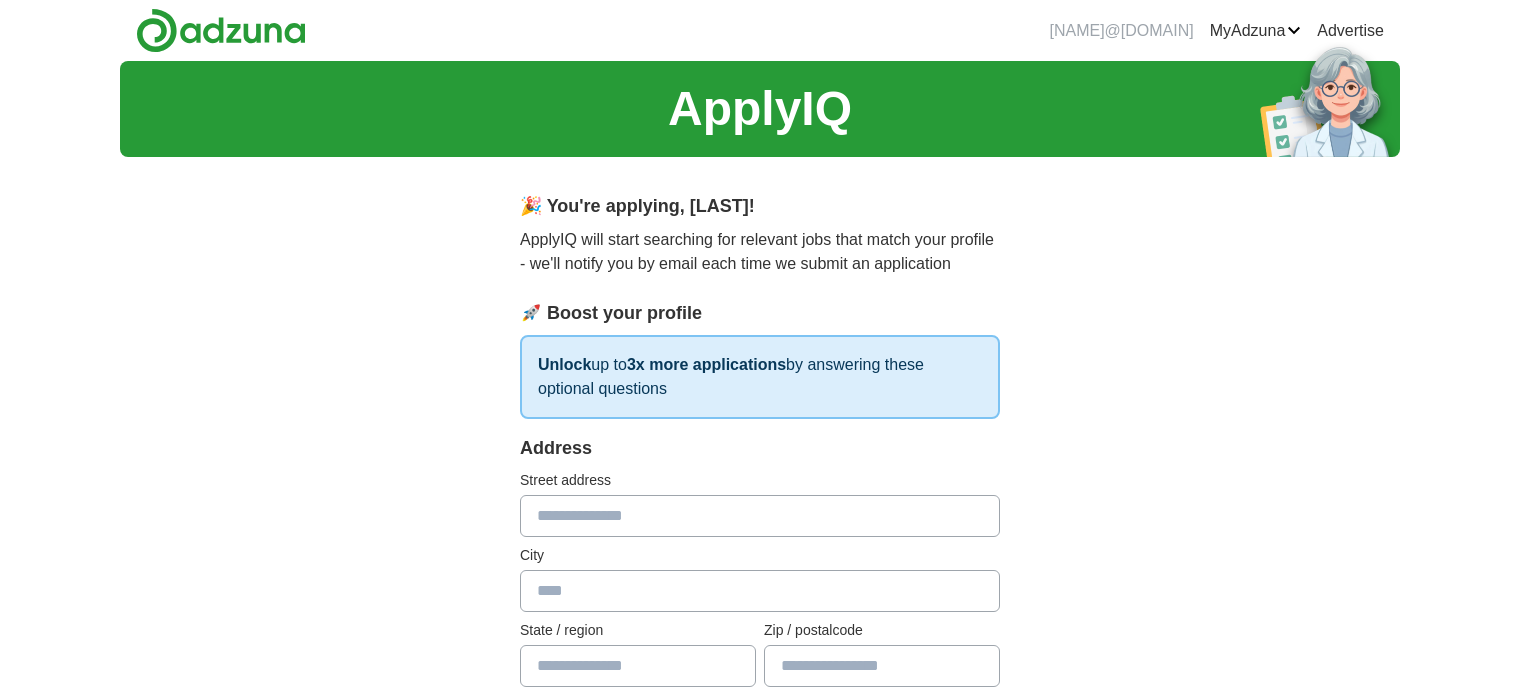 click at bounding box center [760, 516] 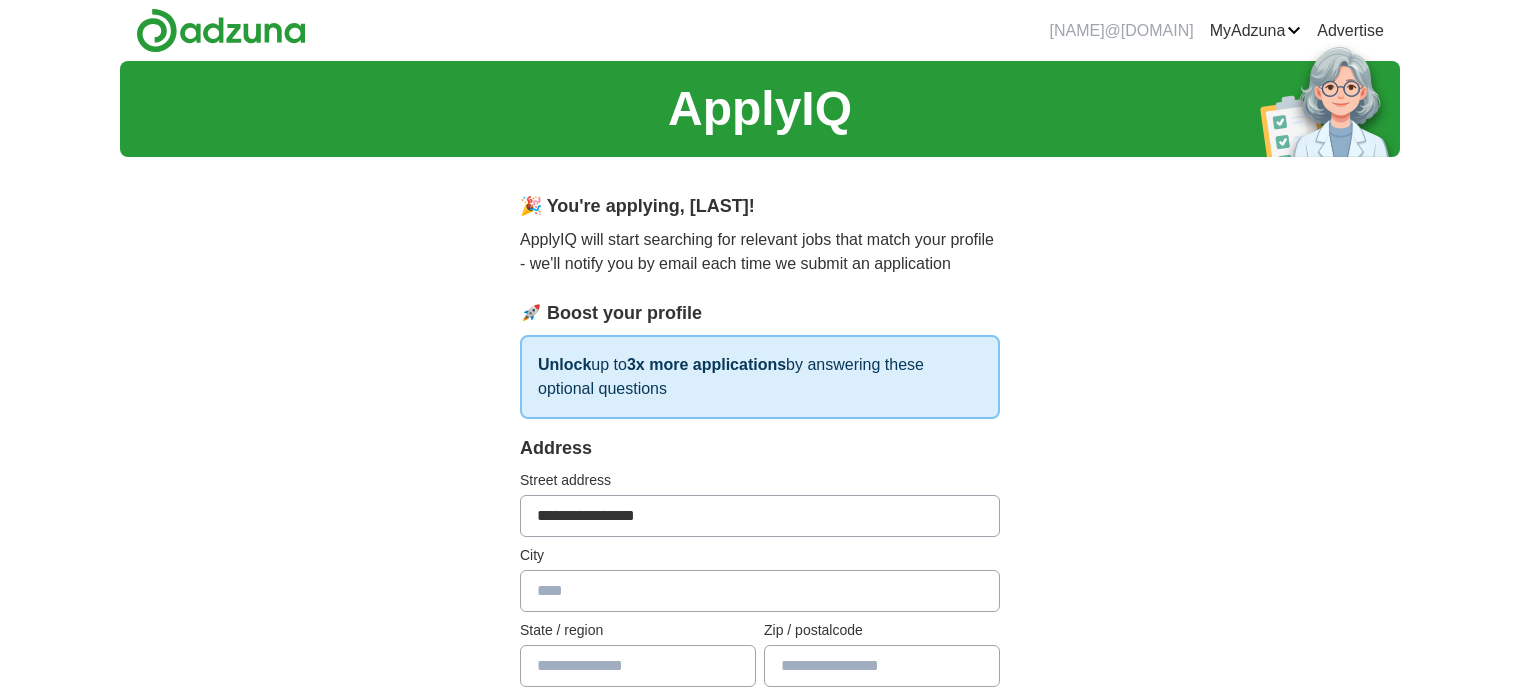 type on "******" 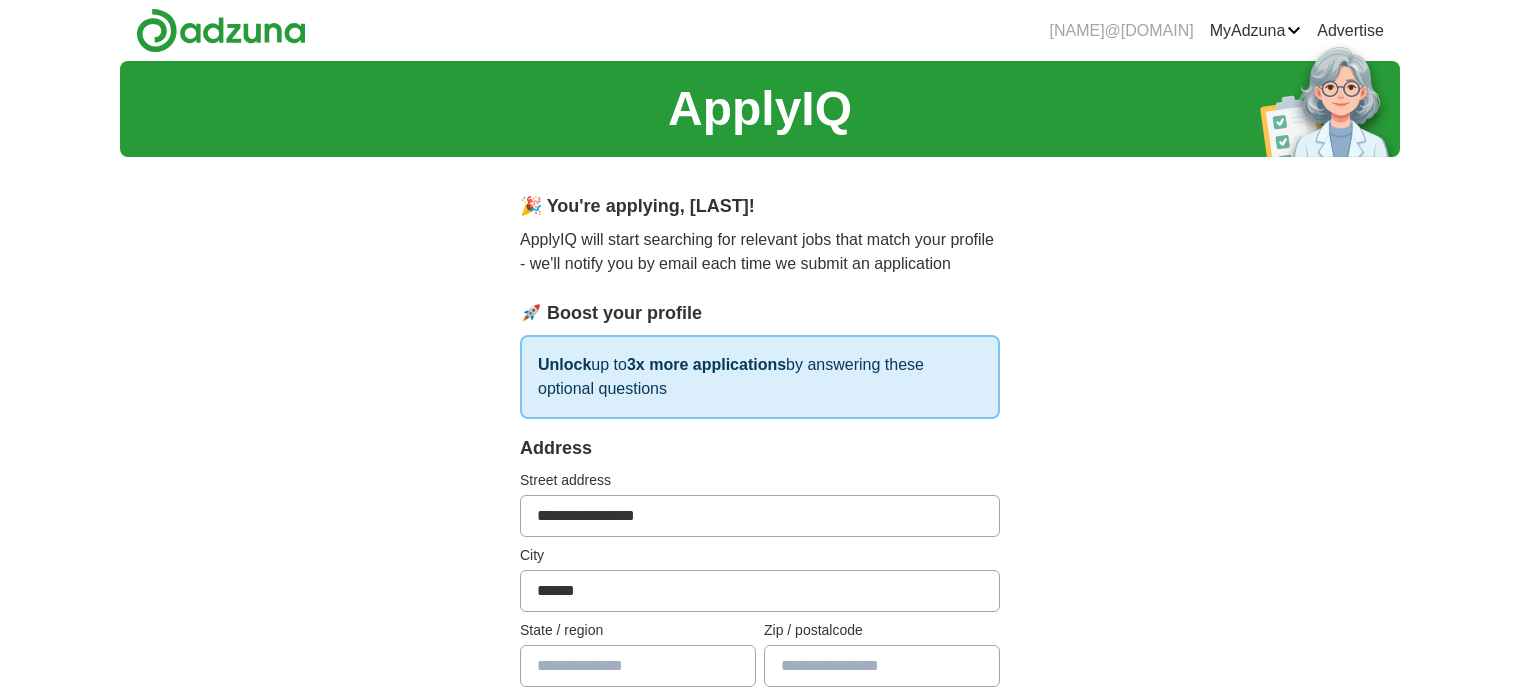 type on "*******" 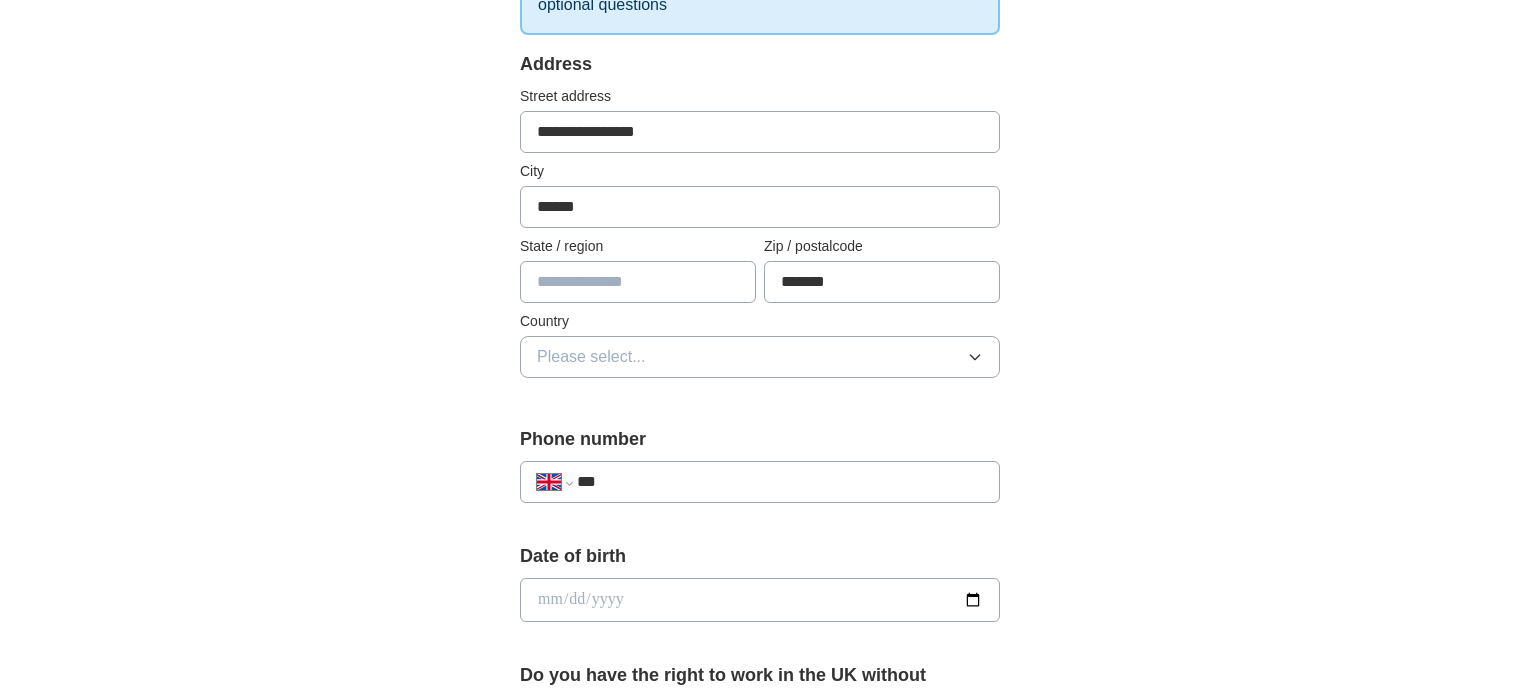 scroll, scrollTop: 392, scrollLeft: 0, axis: vertical 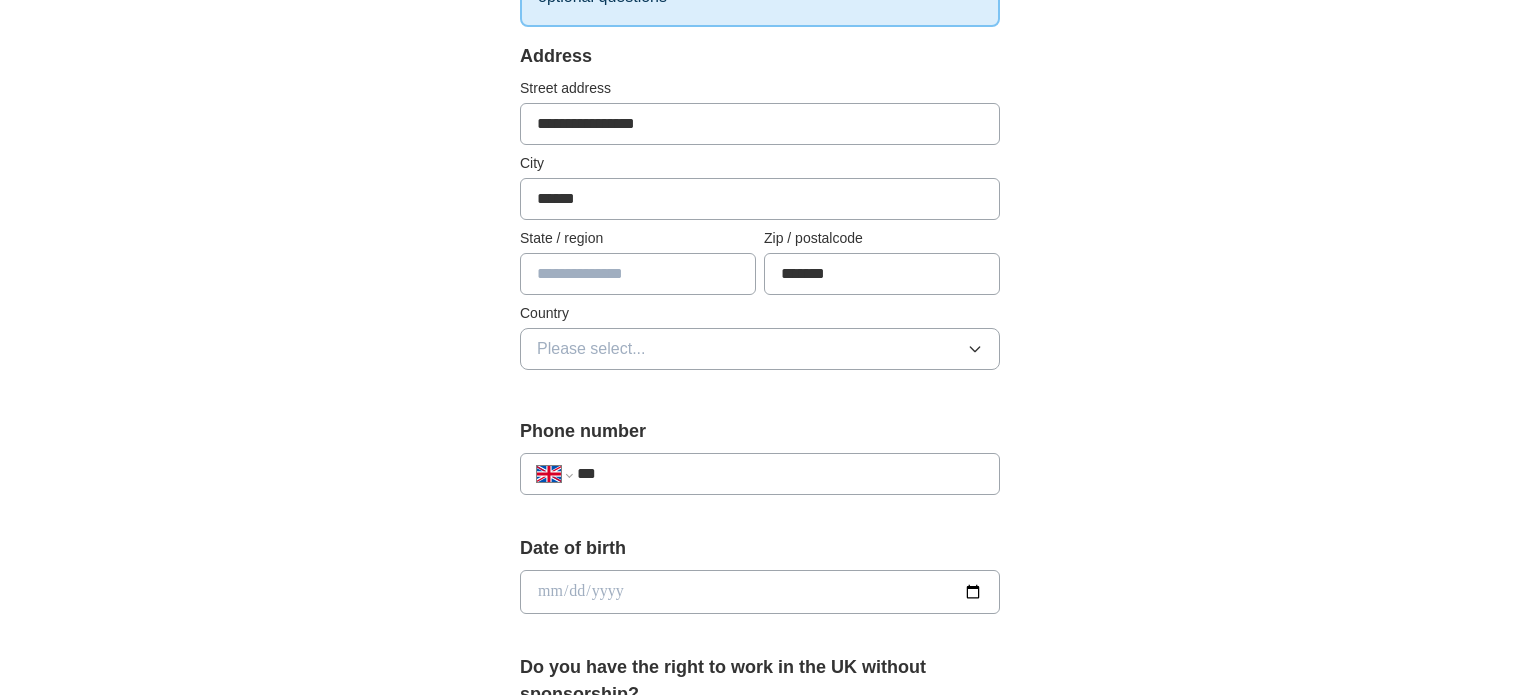 click at bounding box center [638, 274] 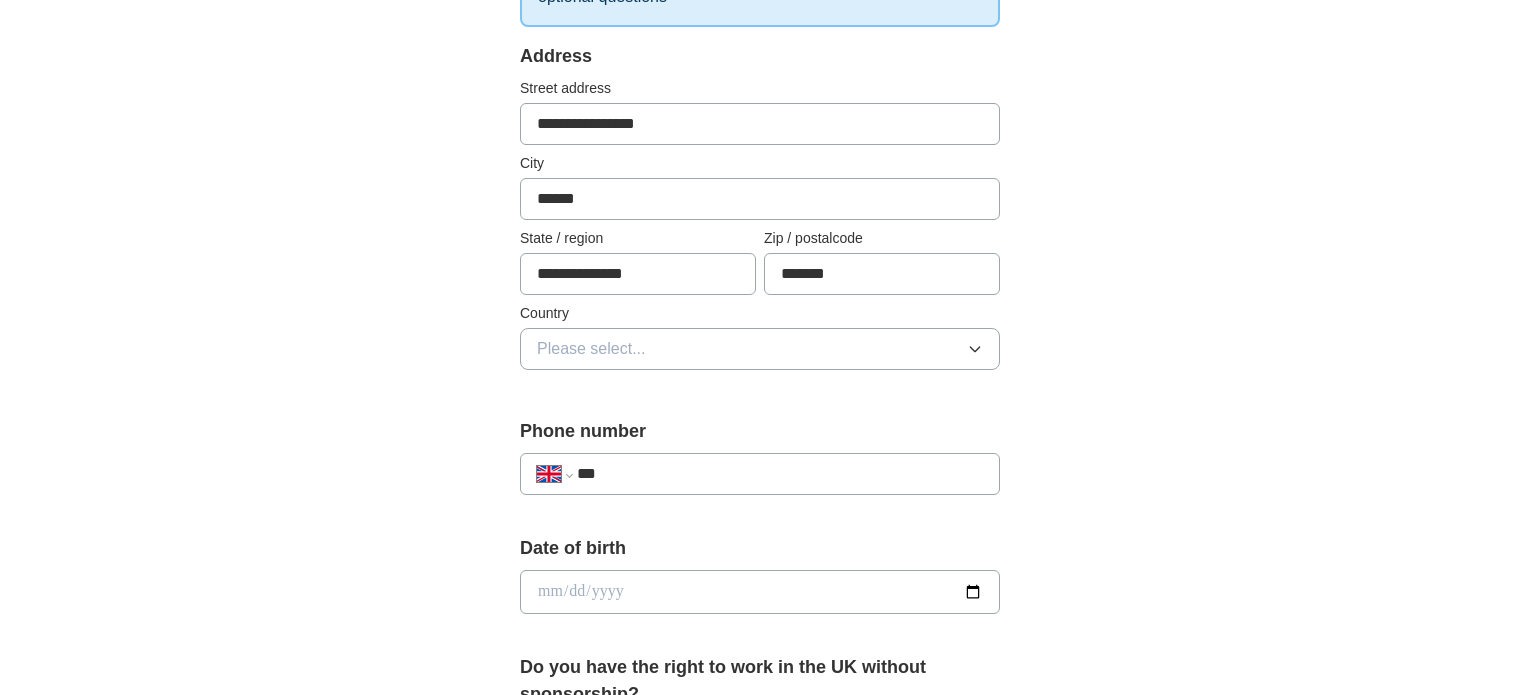 type on "**********" 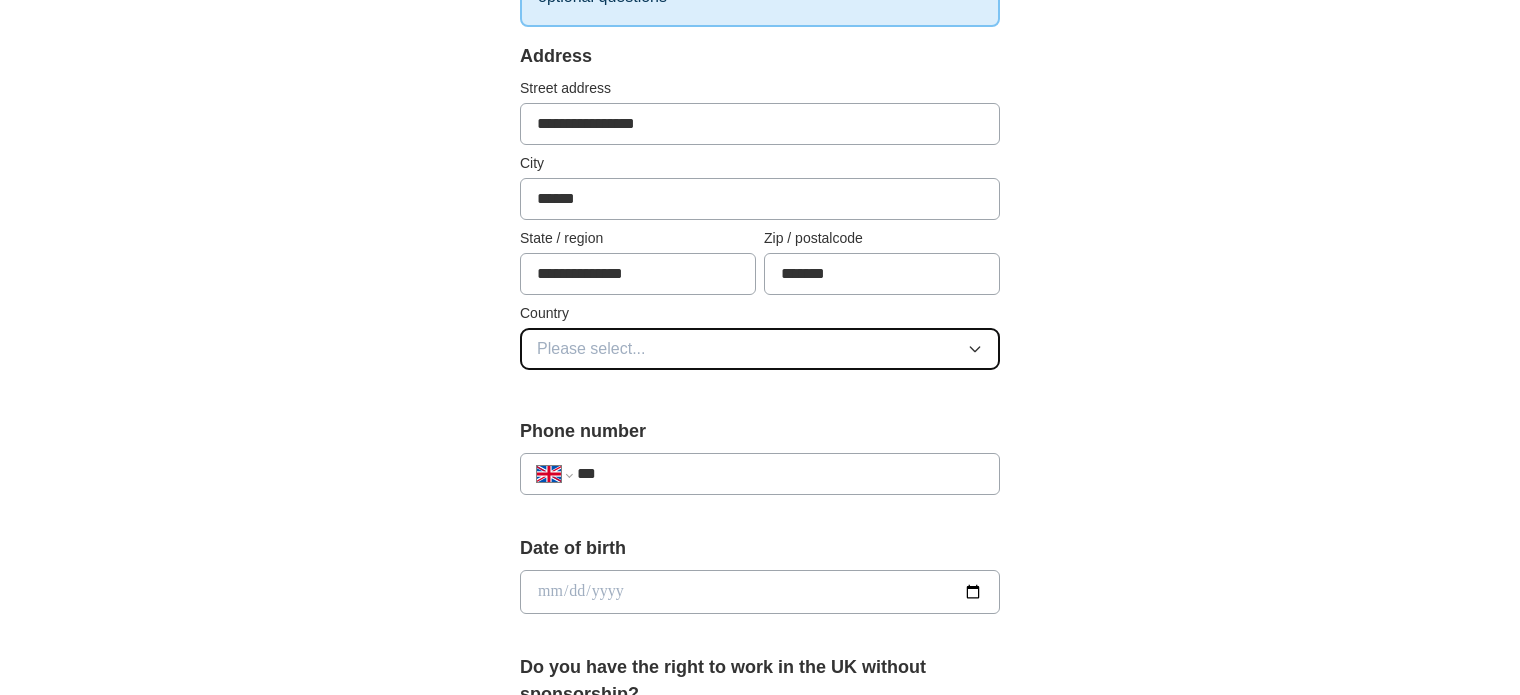 click on "Please select..." at bounding box center (591, 349) 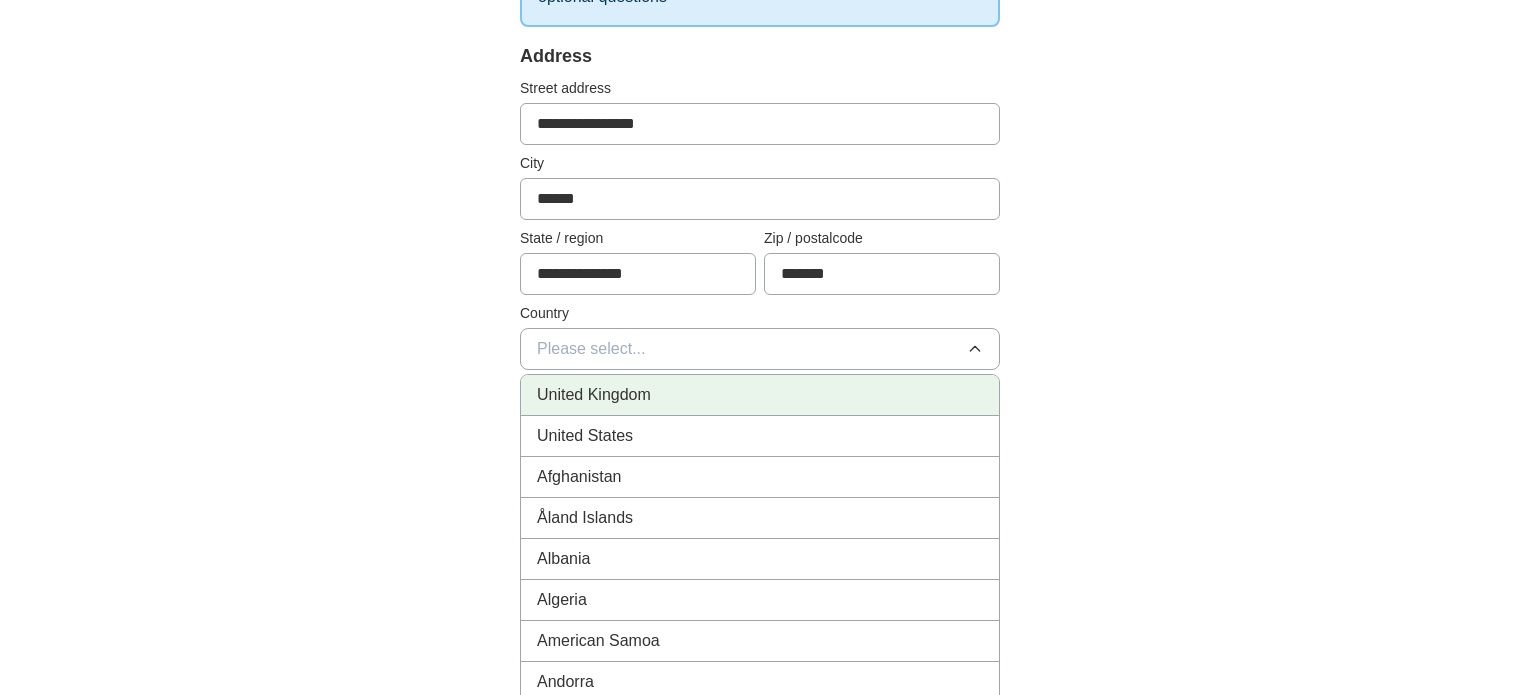 click on "United Kingdom" at bounding box center [760, 395] 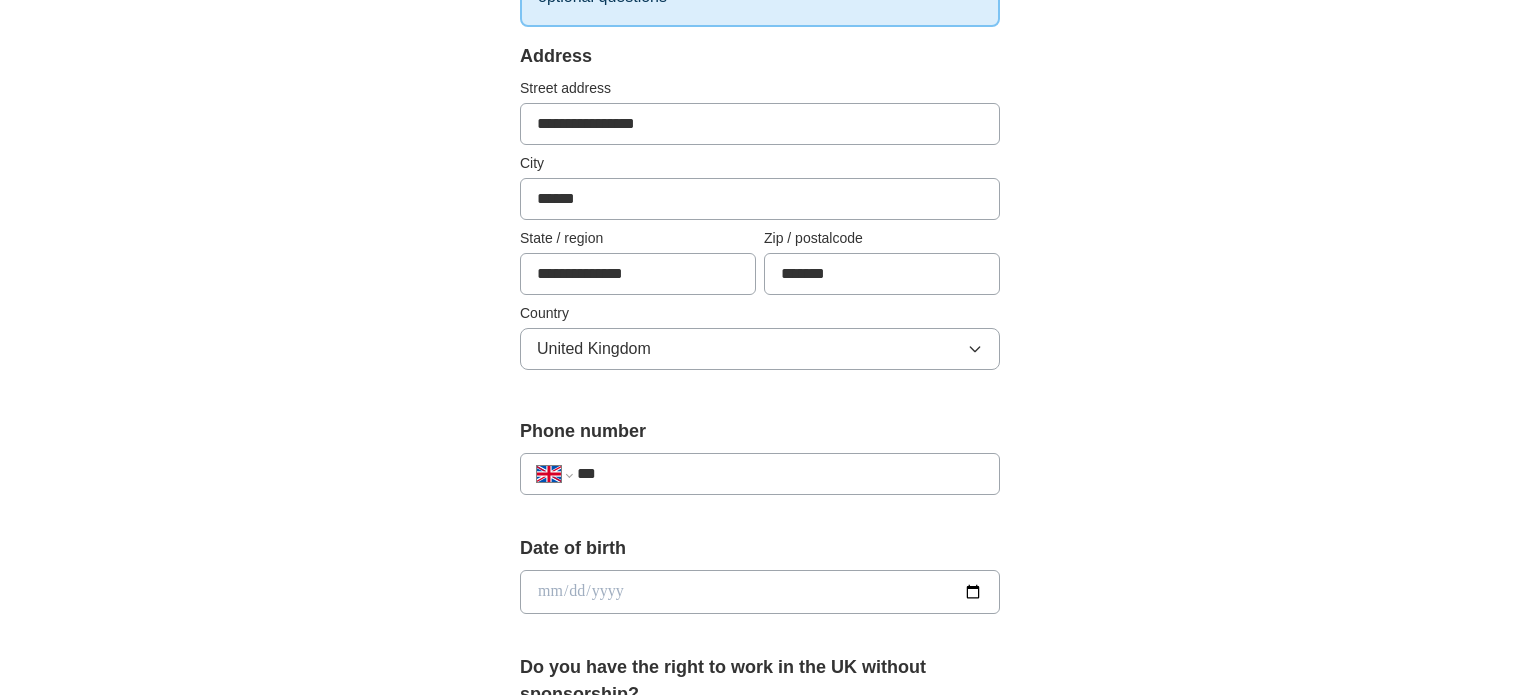 click on "***" at bounding box center [780, 474] 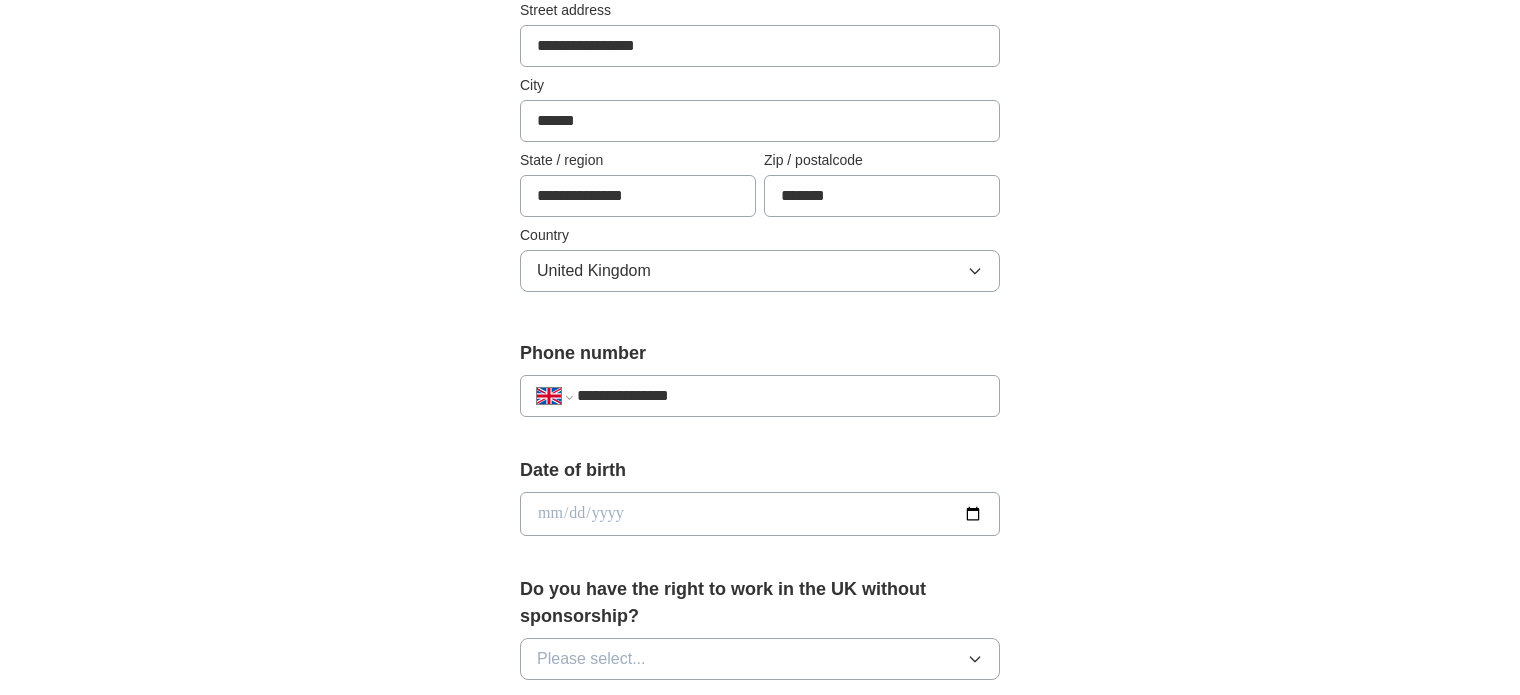 scroll, scrollTop: 472, scrollLeft: 0, axis: vertical 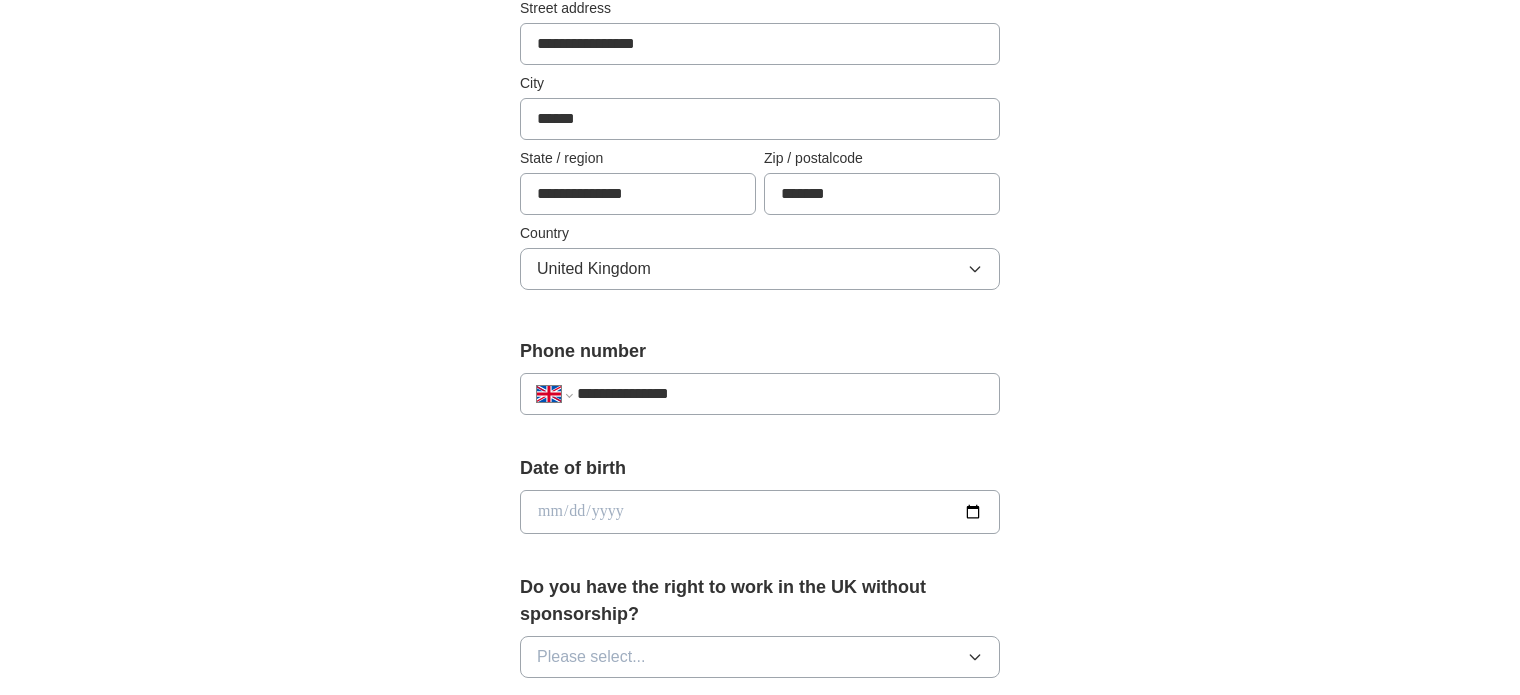 click on "**********" at bounding box center (780, 394) 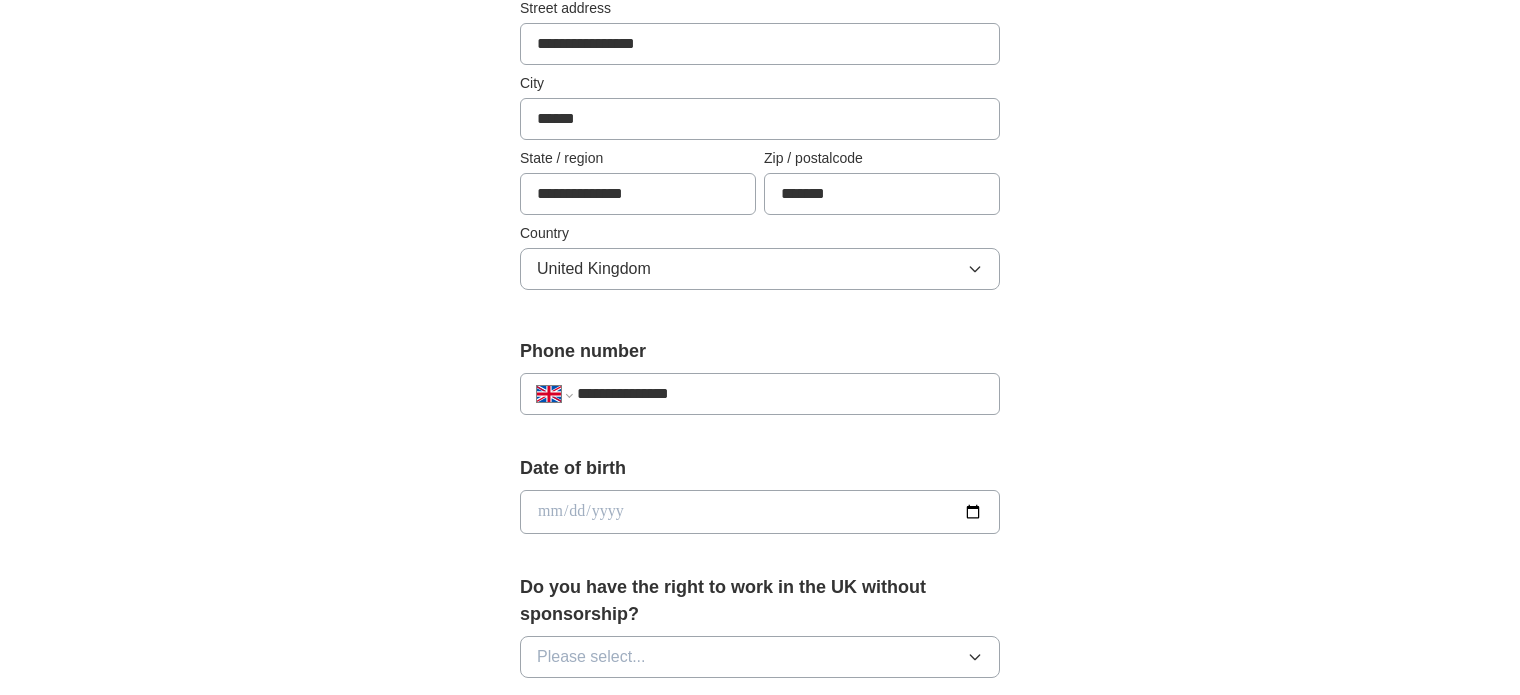 type on "**********" 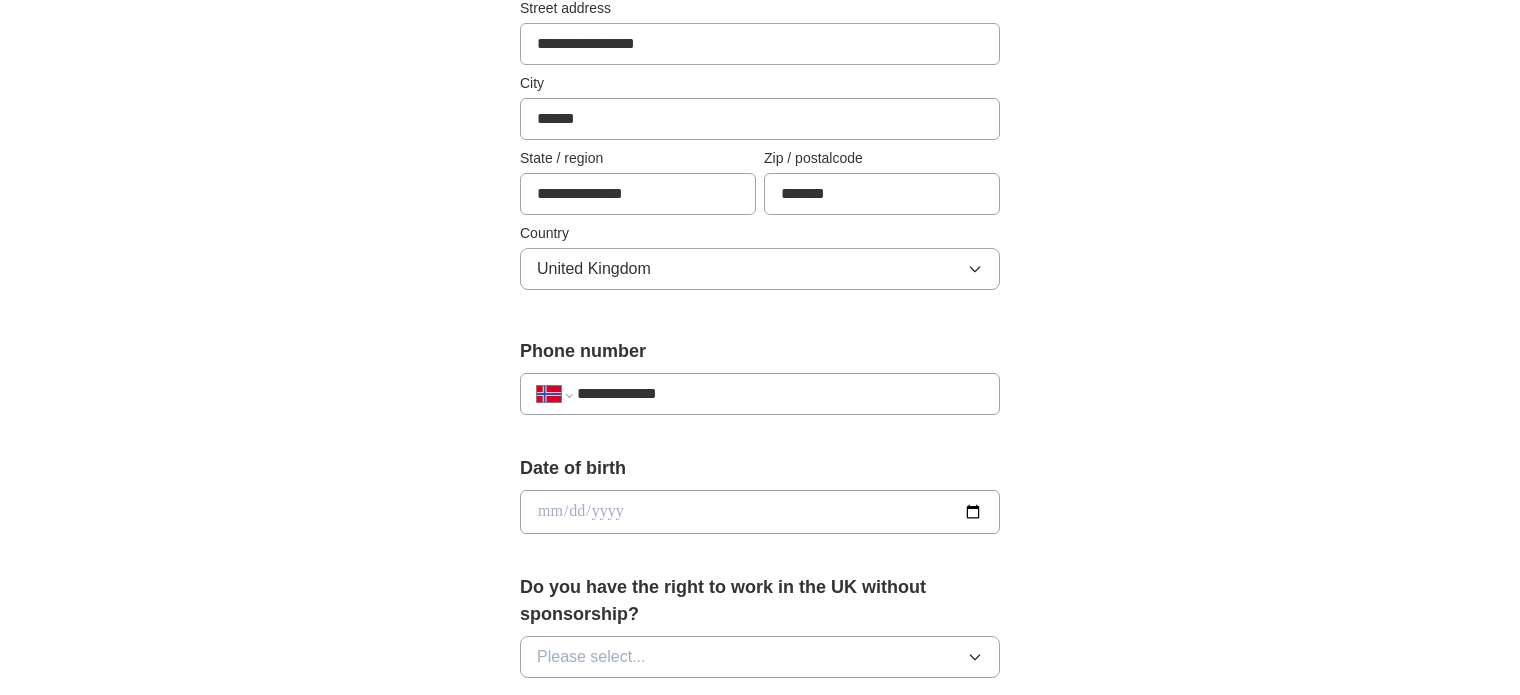 select on "**" 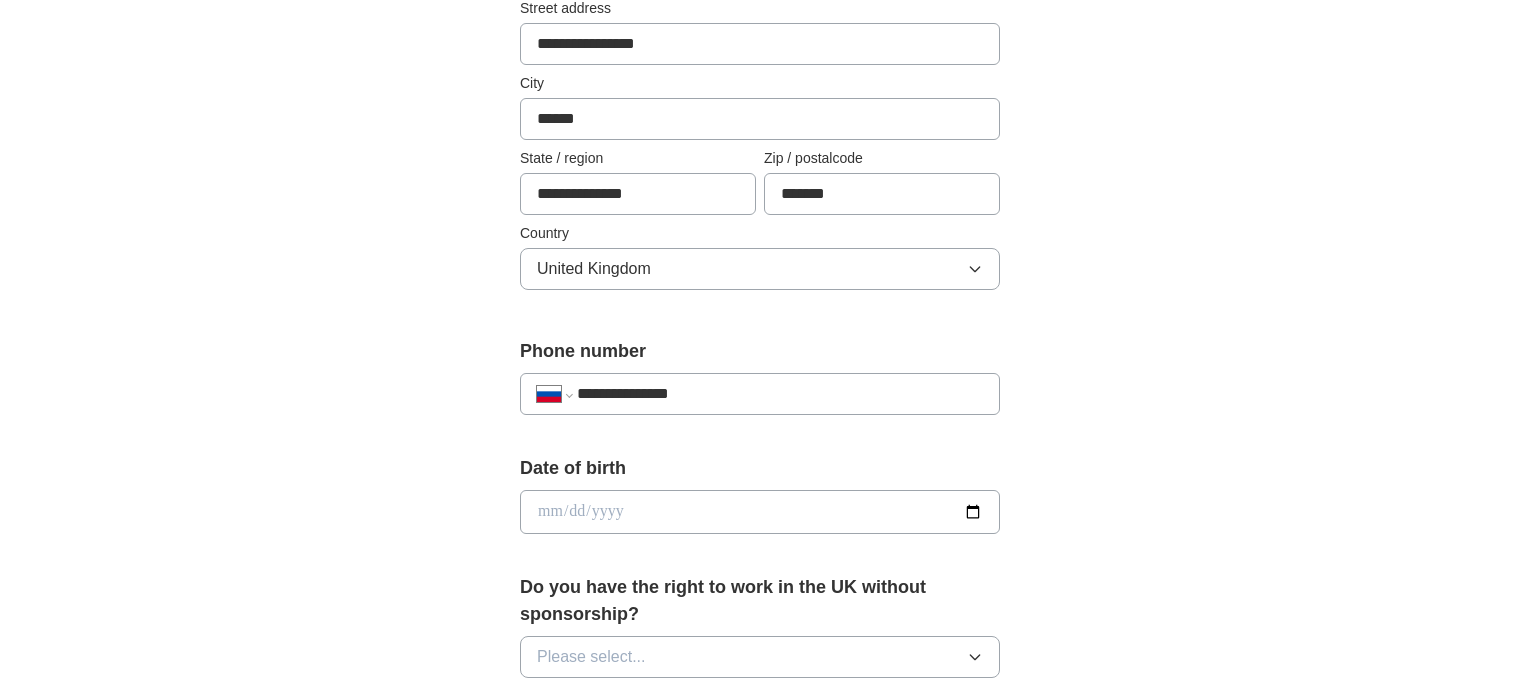 type on "**********" 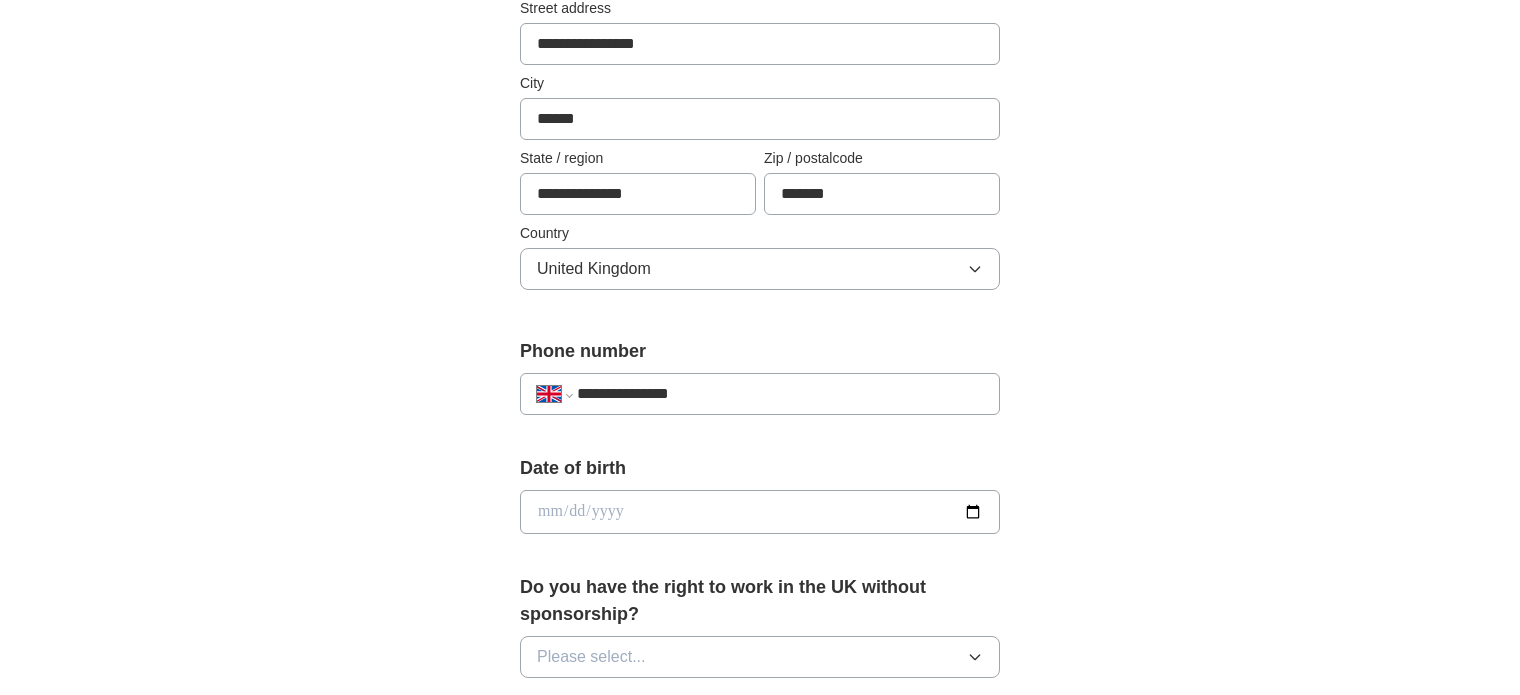 click at bounding box center (760, 512) 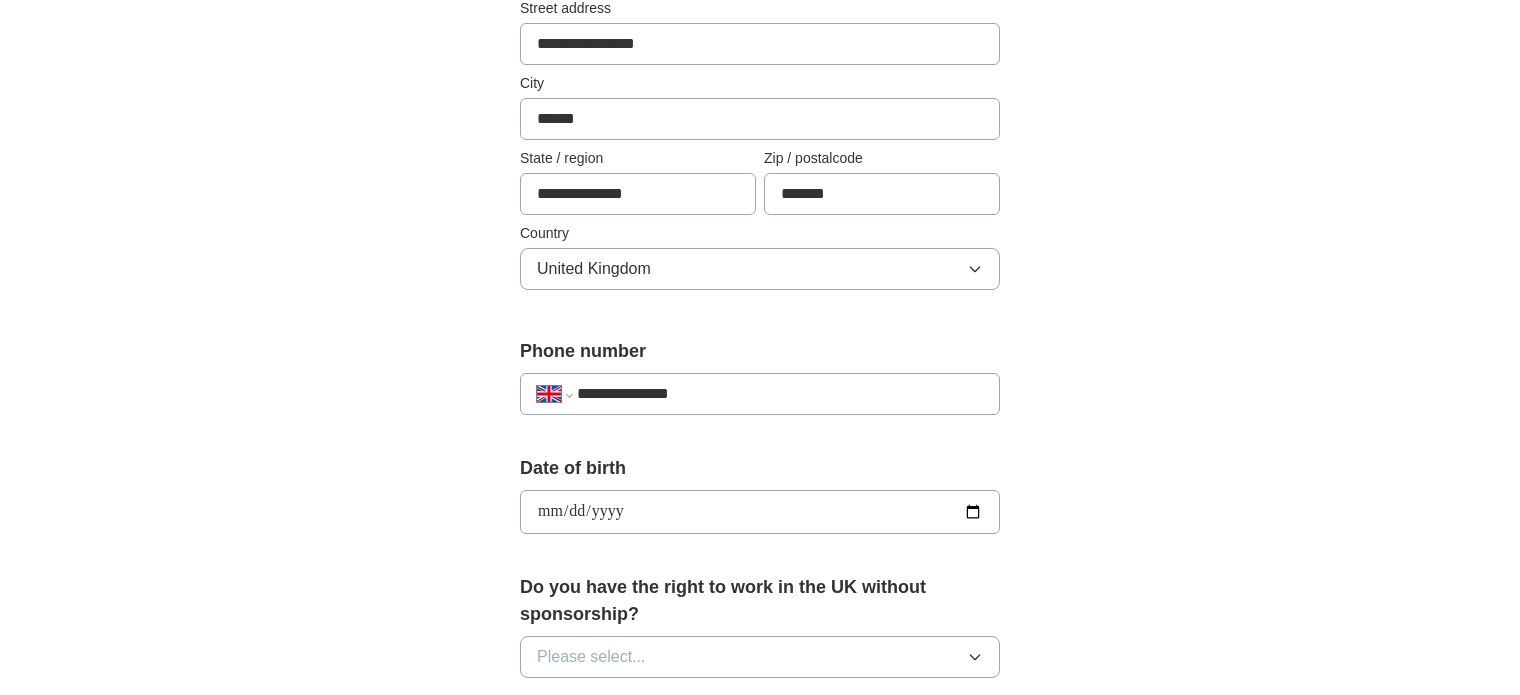 type on "**********" 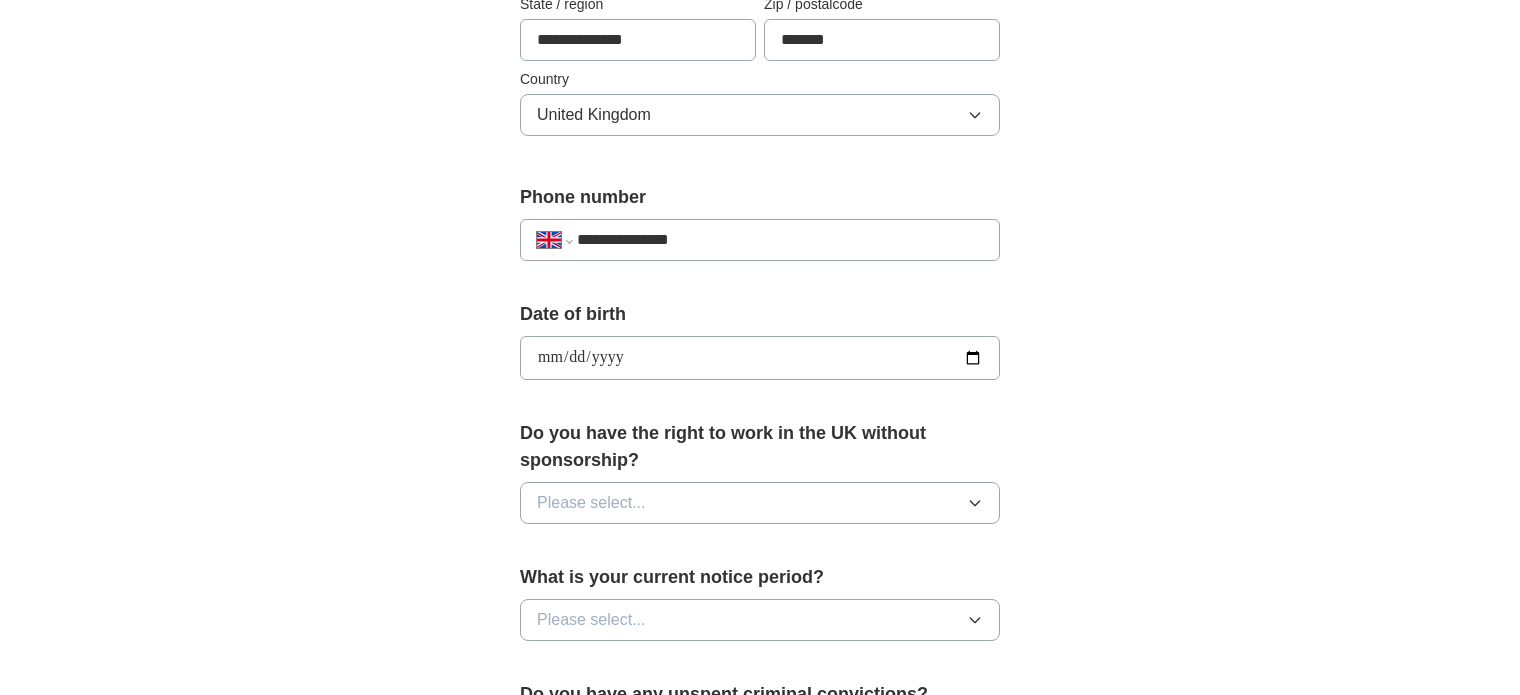 scroll, scrollTop: 638, scrollLeft: 0, axis: vertical 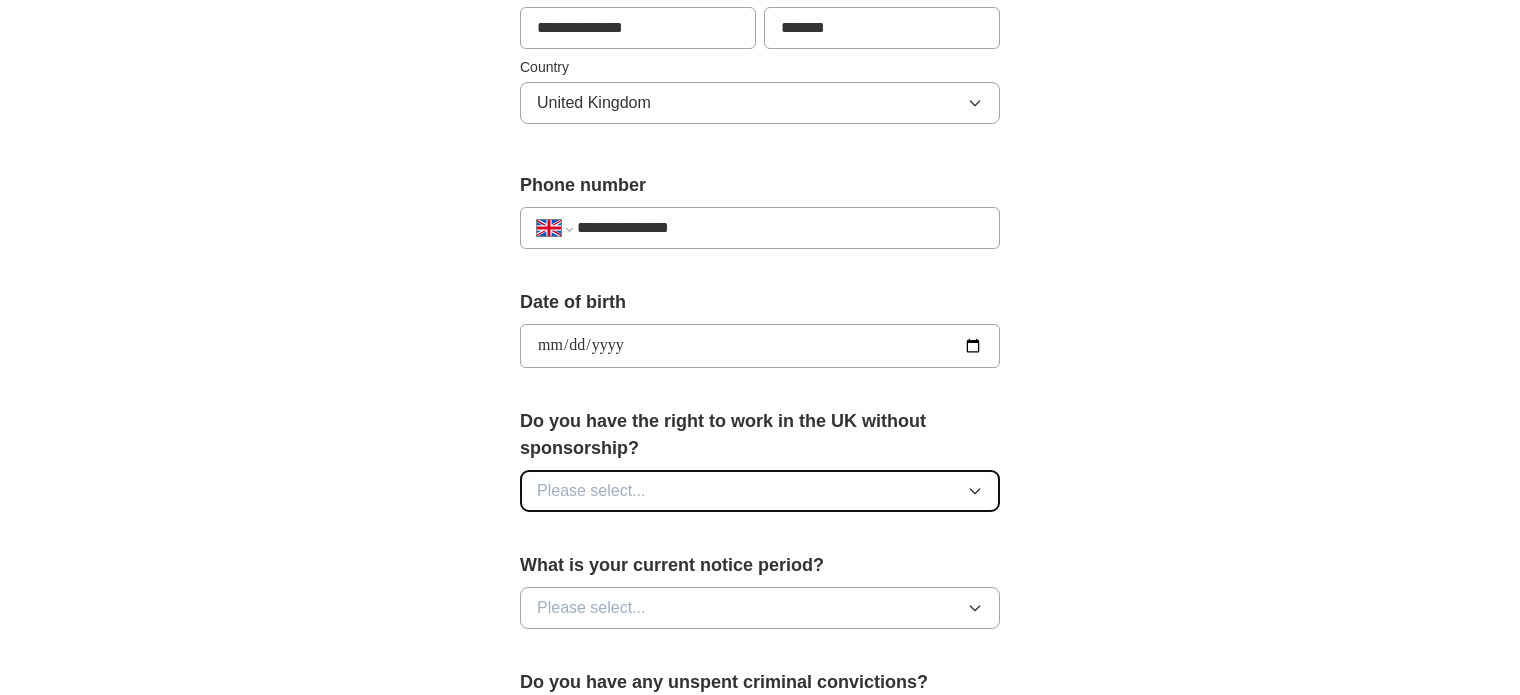 click on "Please select..." at bounding box center [760, 491] 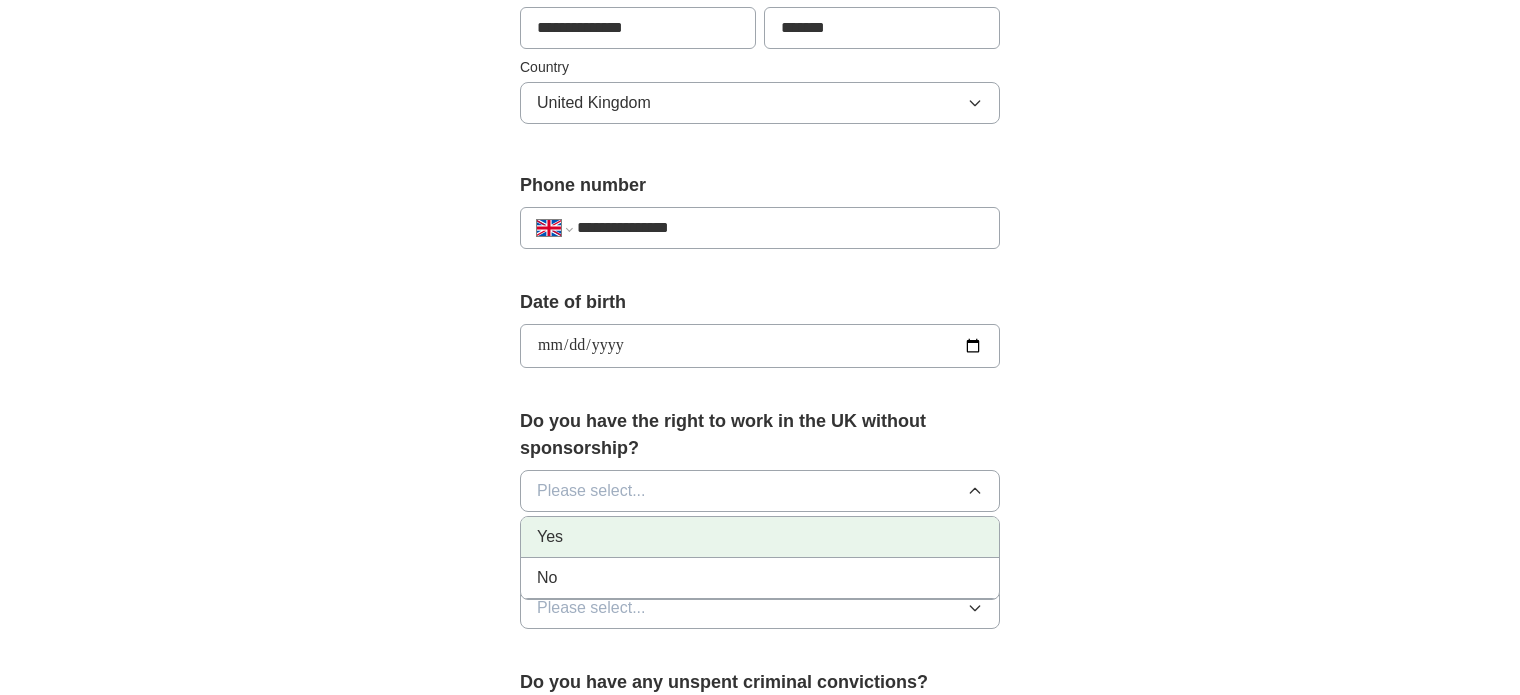 click on "Yes" at bounding box center [760, 537] 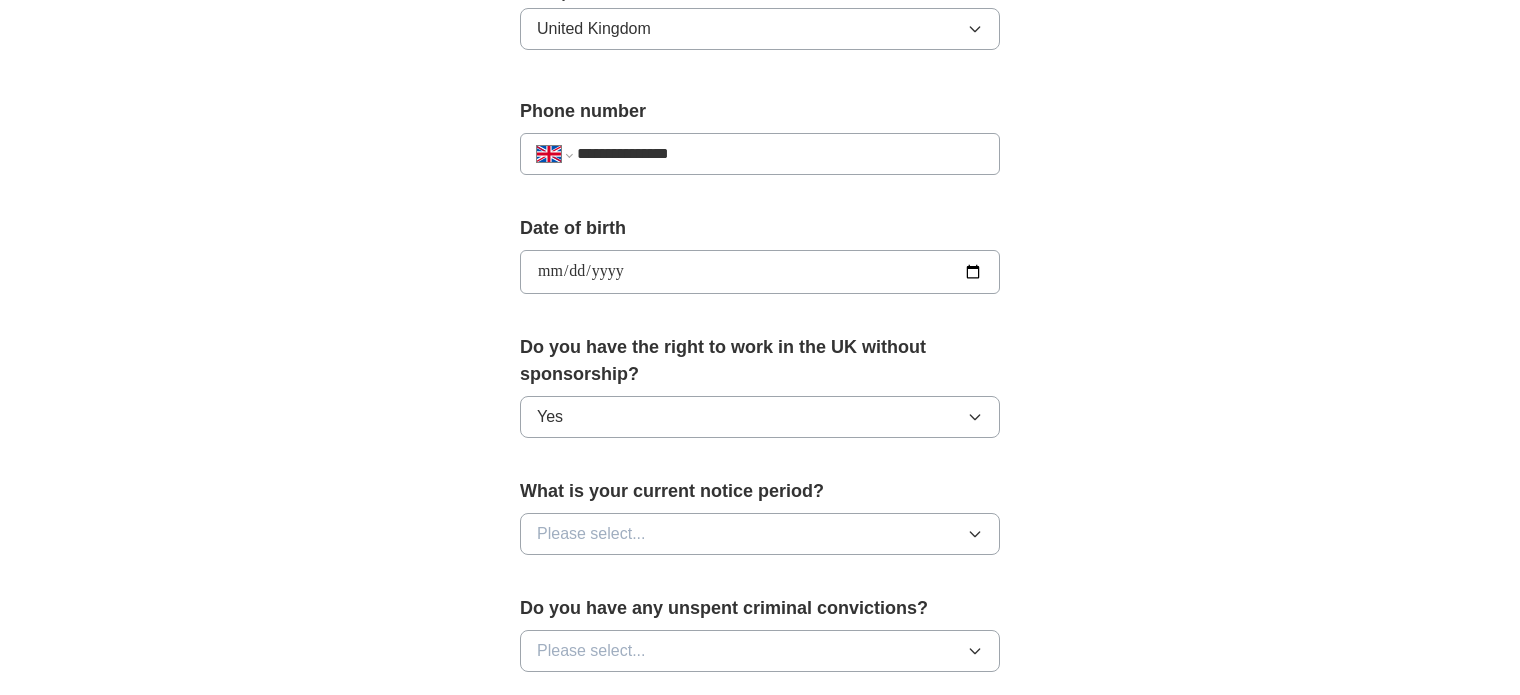 scroll, scrollTop: 722, scrollLeft: 0, axis: vertical 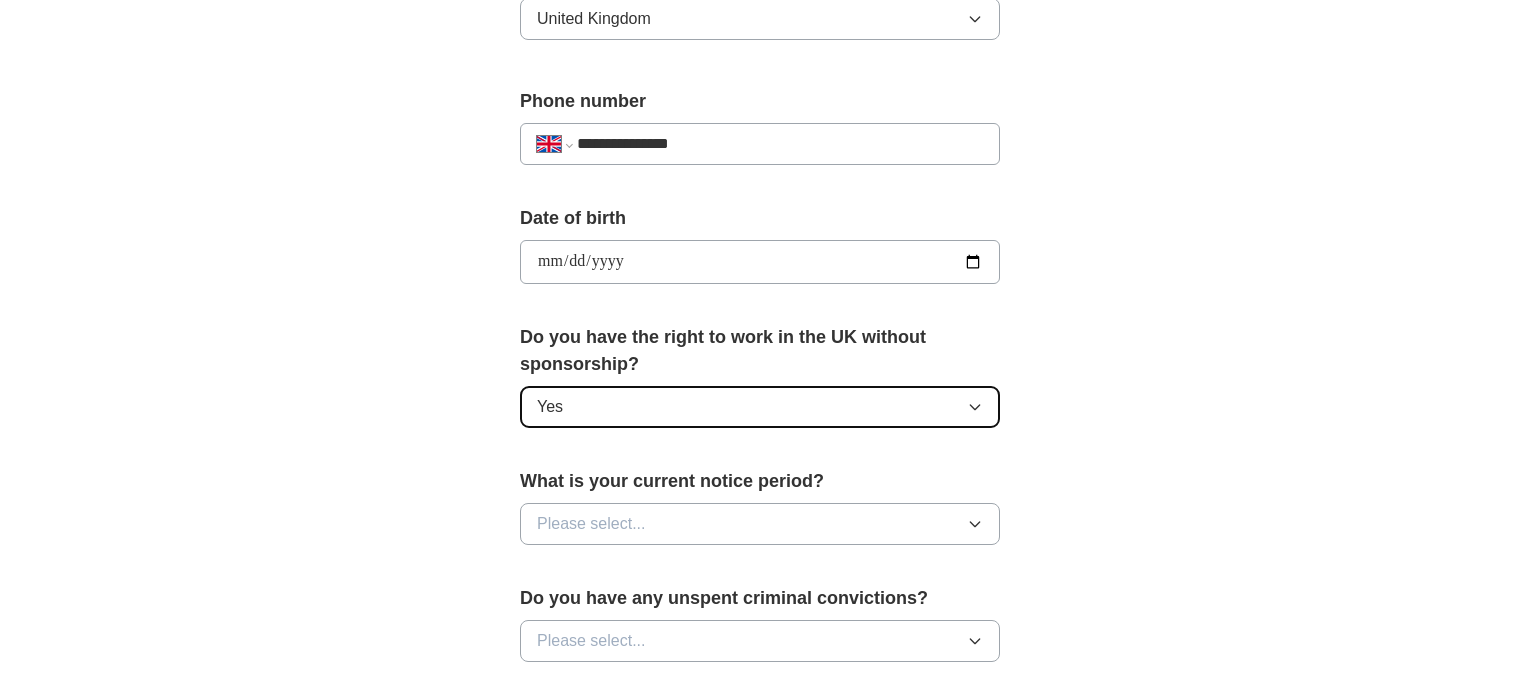 click on "Yes" at bounding box center [760, 407] 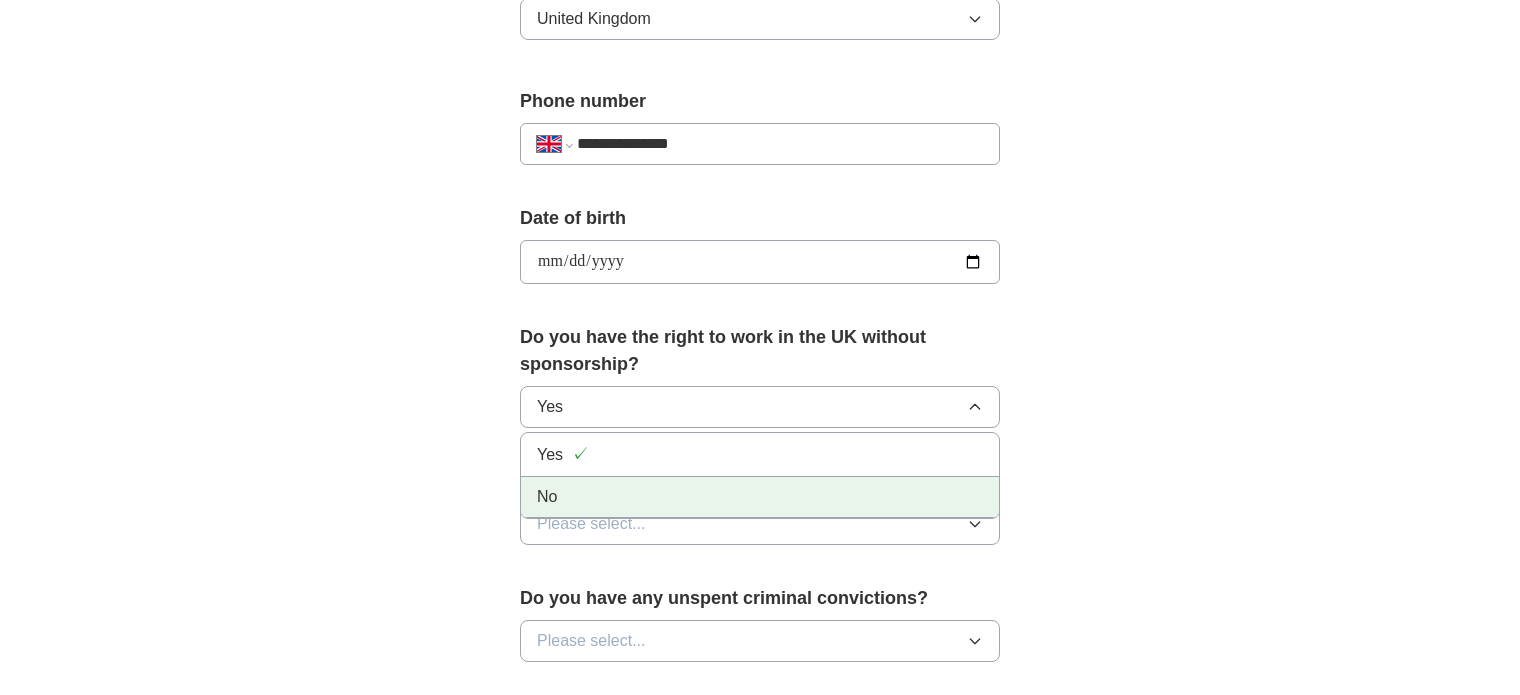 click on "No" at bounding box center [760, 497] 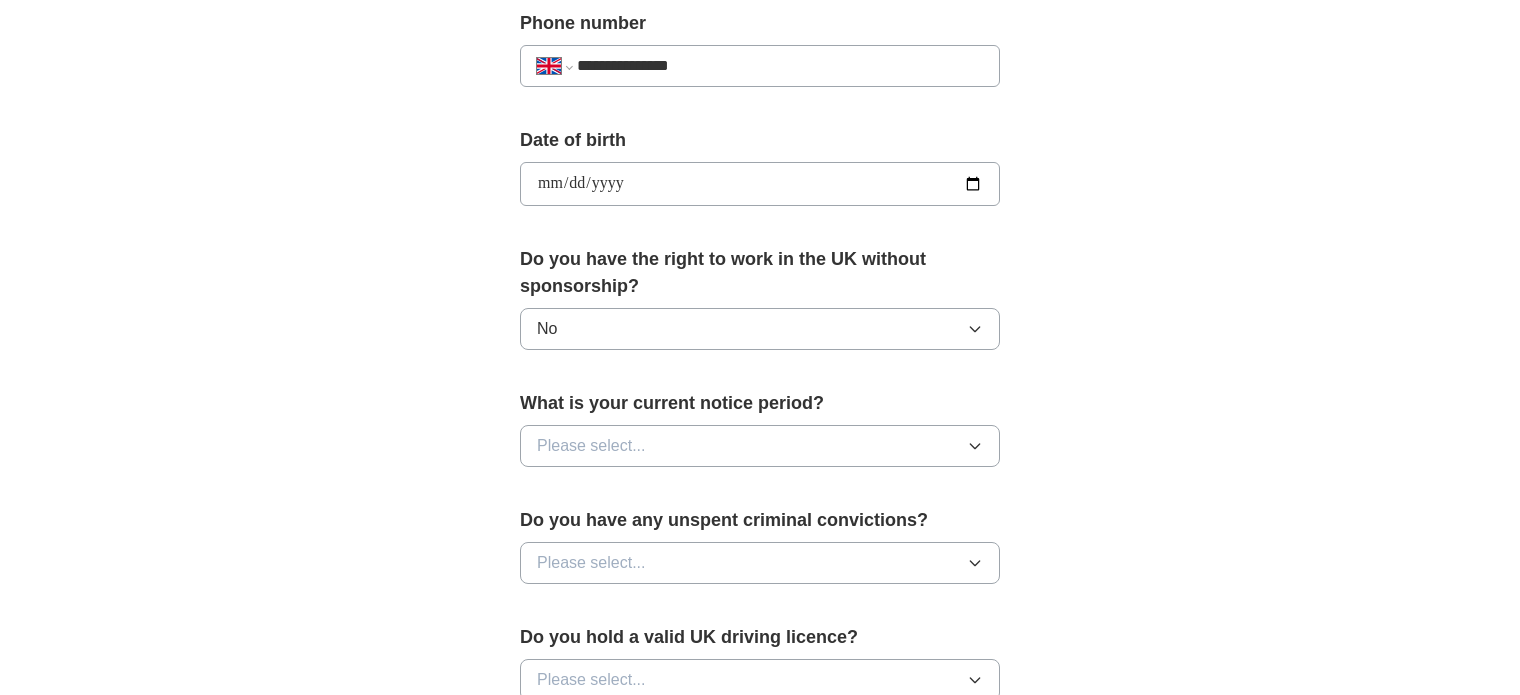 scroll, scrollTop: 812, scrollLeft: 0, axis: vertical 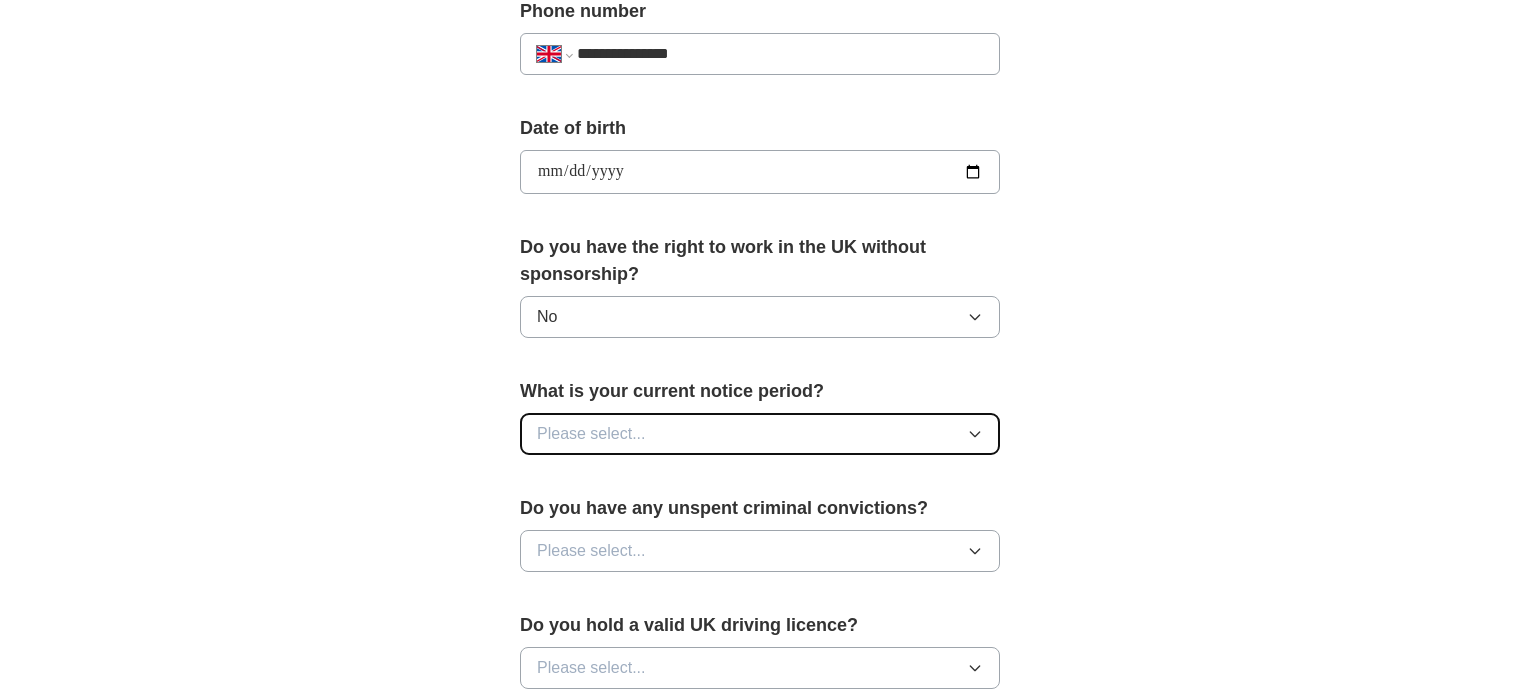 click on "Please select..." at bounding box center (760, 434) 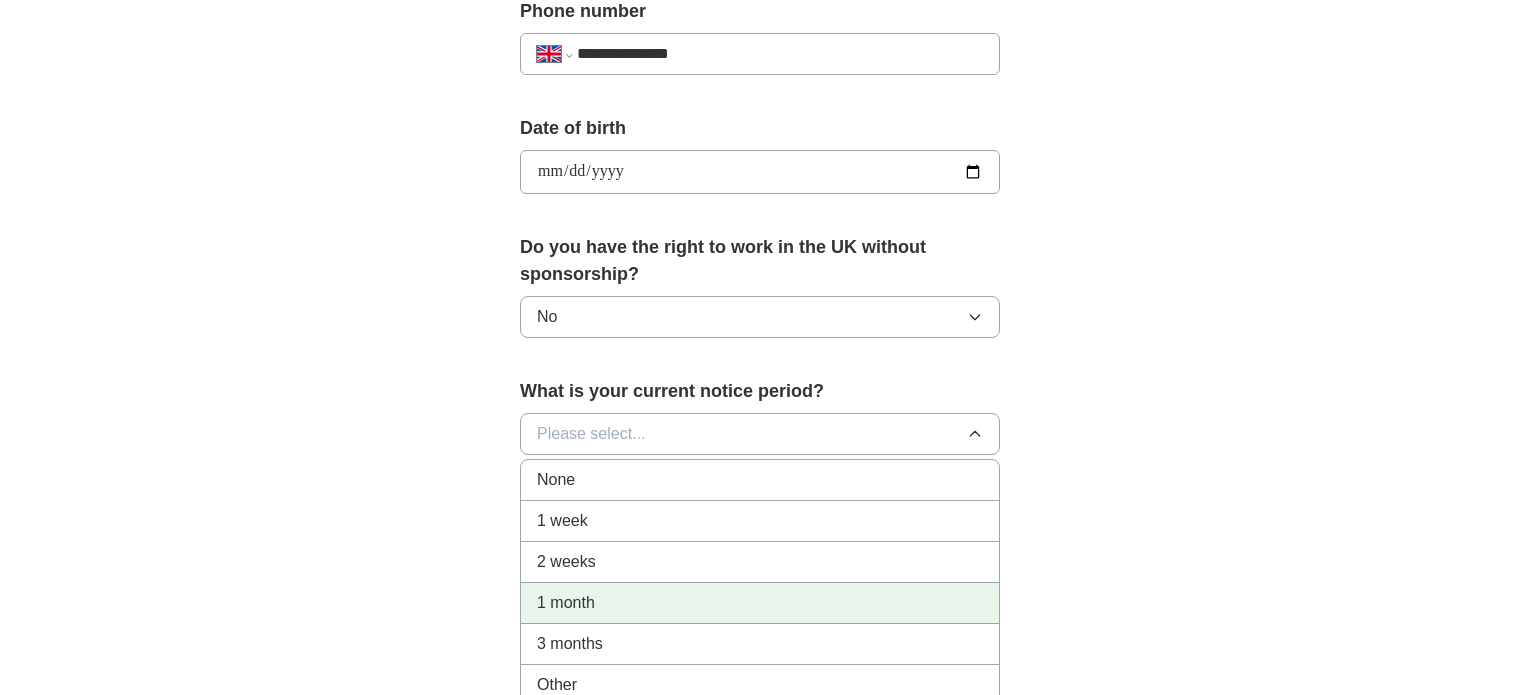 click on "1 month" at bounding box center (760, 603) 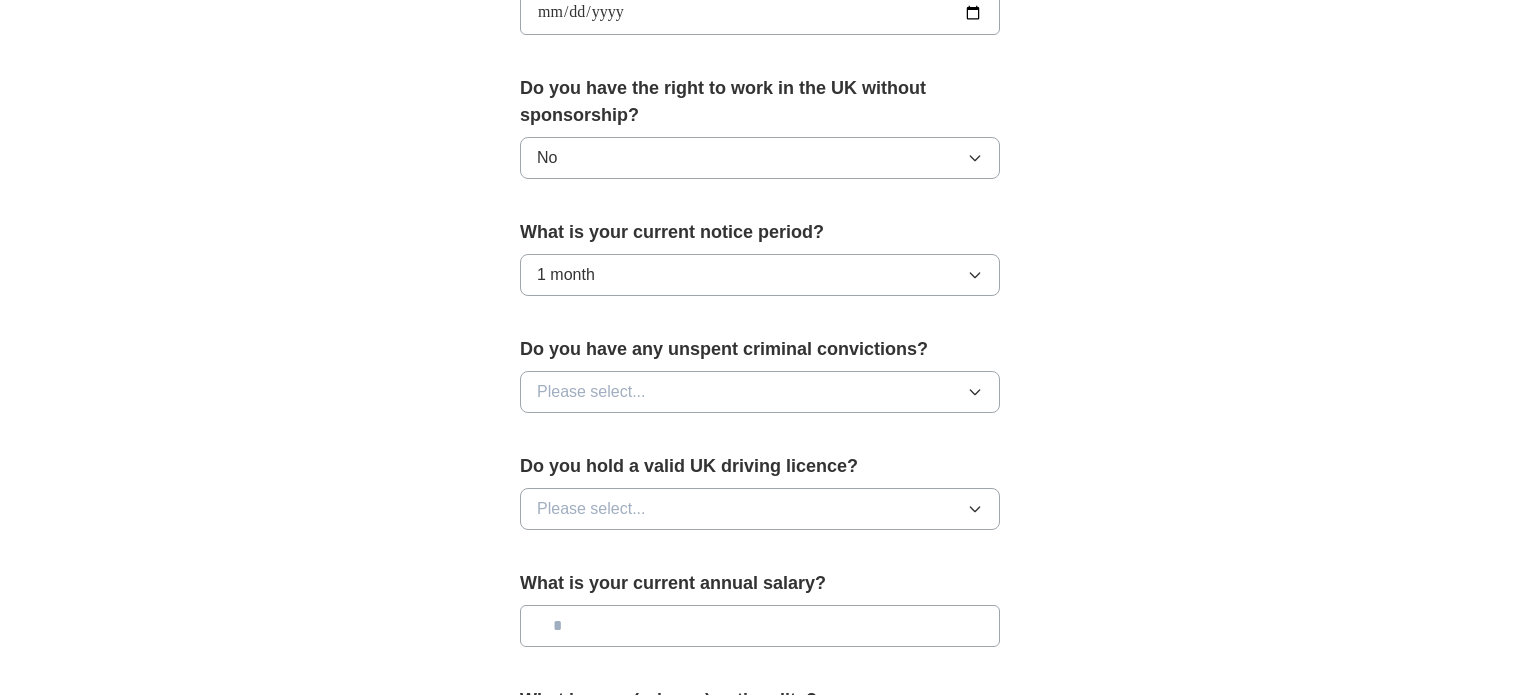 scroll, scrollTop: 972, scrollLeft: 0, axis: vertical 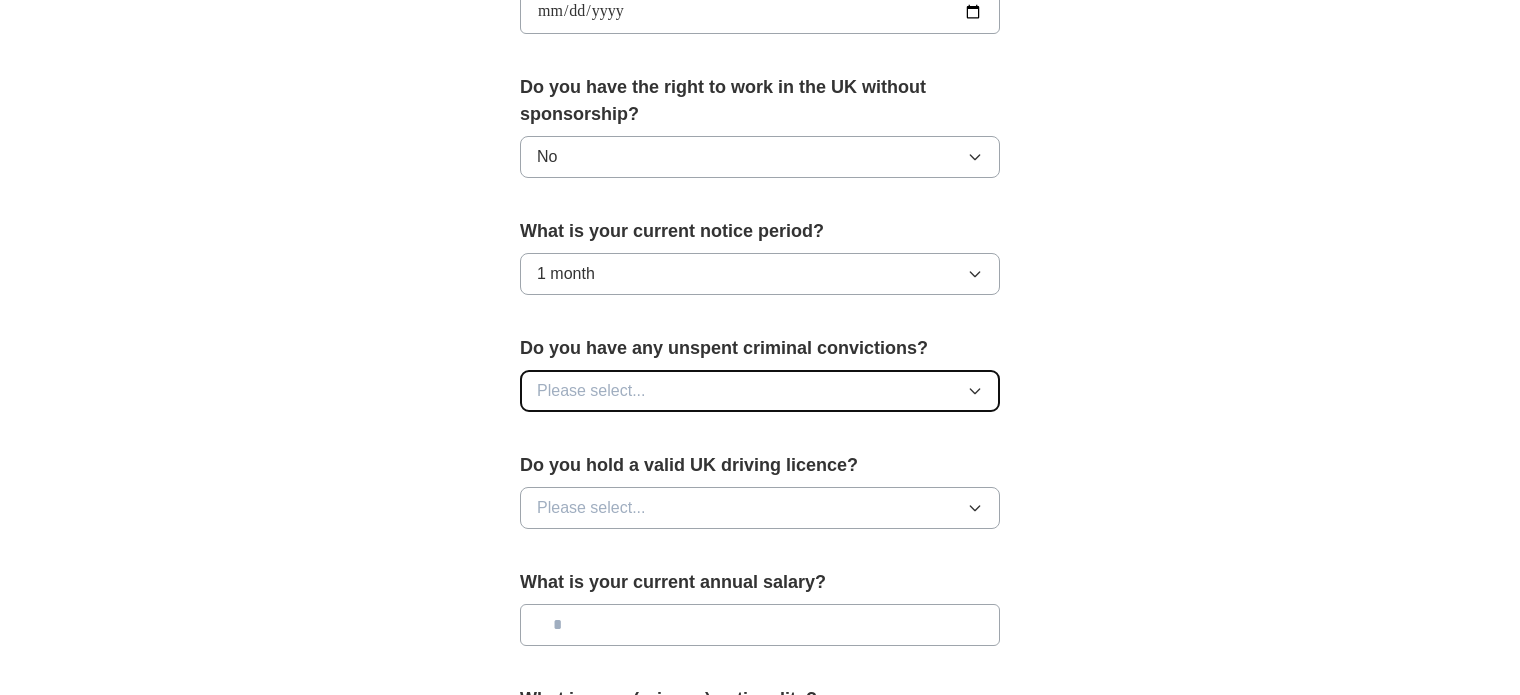 click on "Please select..." at bounding box center (760, 391) 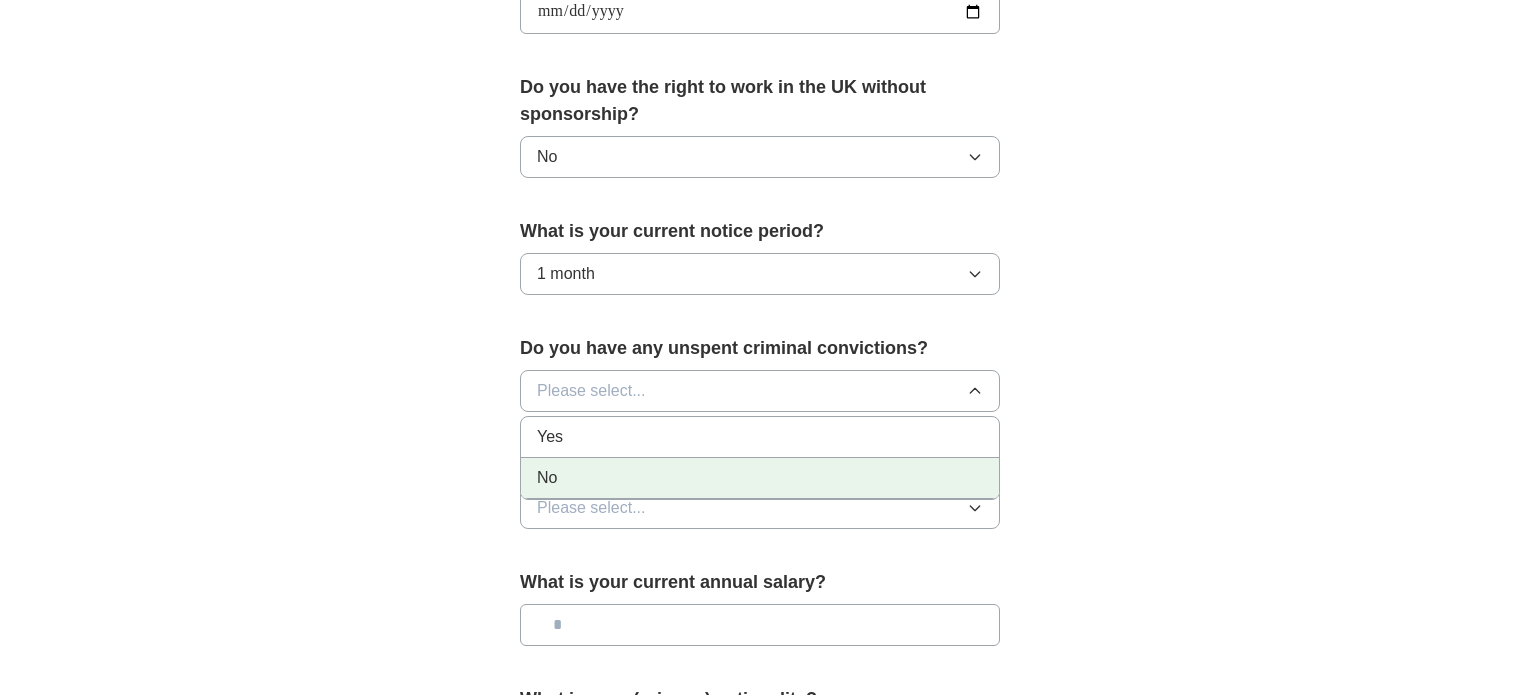 click on "No" at bounding box center (760, 478) 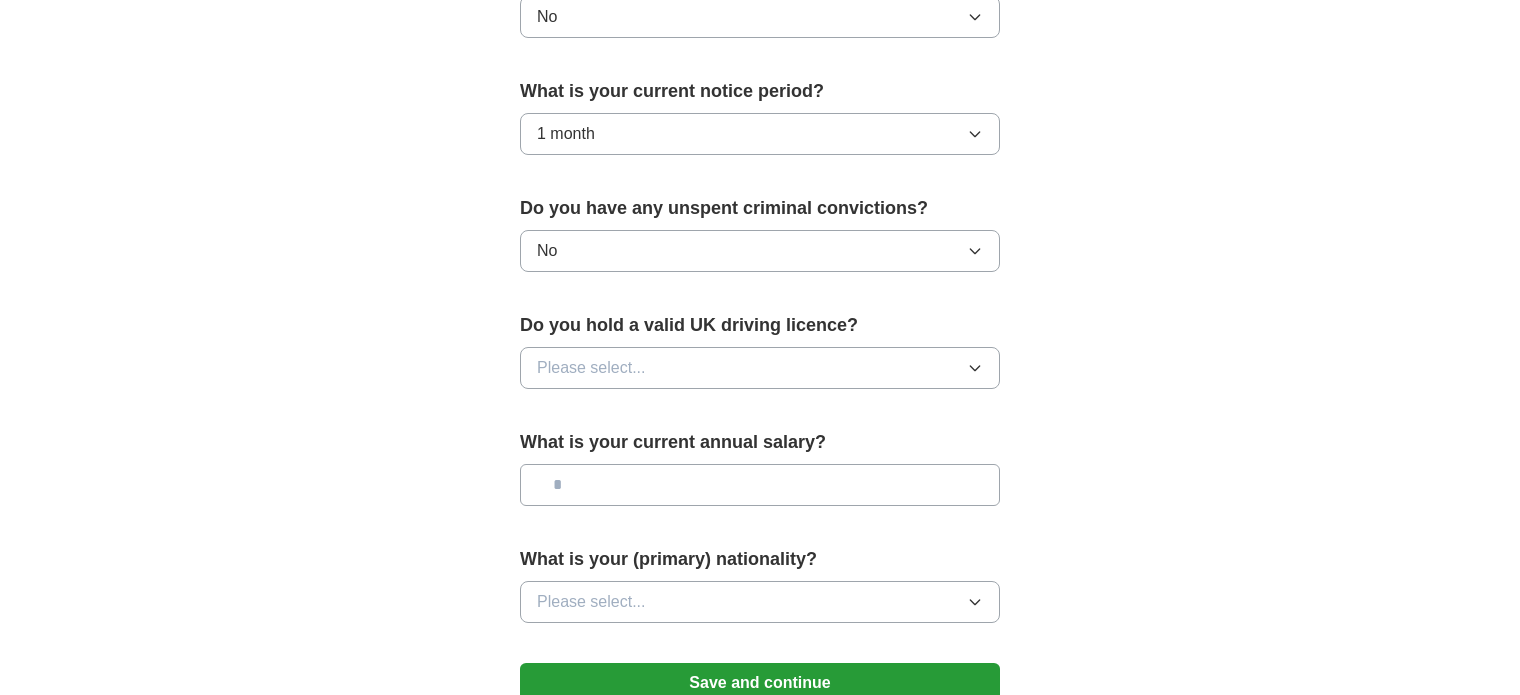 scroll, scrollTop: 1114, scrollLeft: 0, axis: vertical 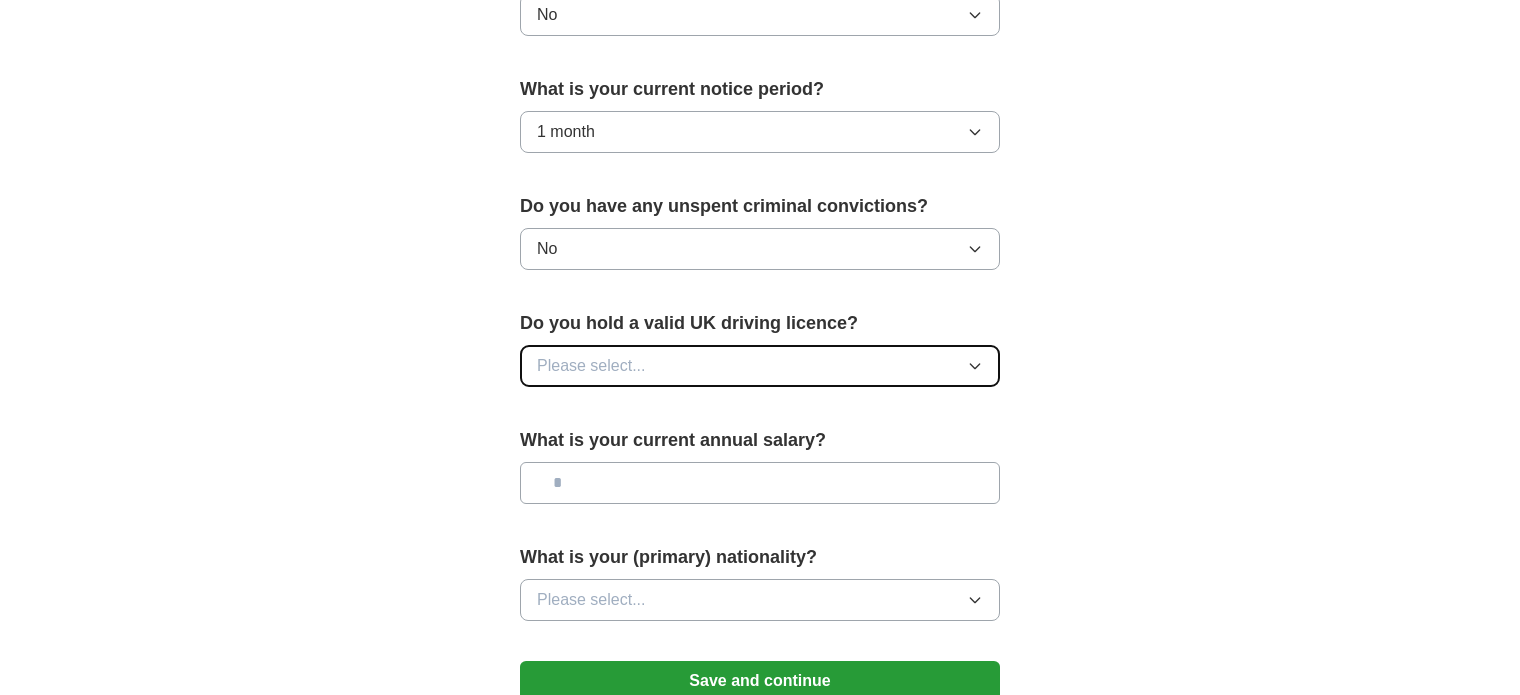 click on "Please select..." at bounding box center [760, 366] 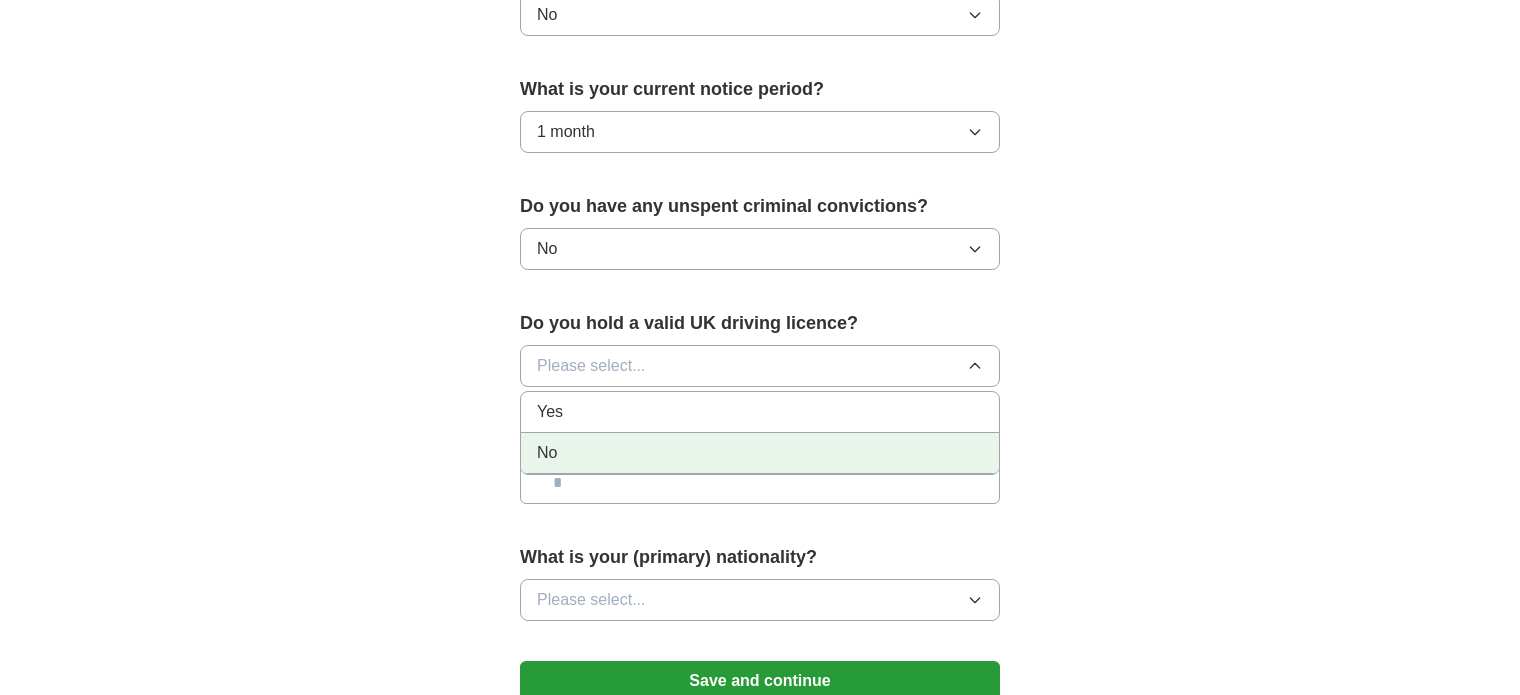 click on "No" at bounding box center (760, 453) 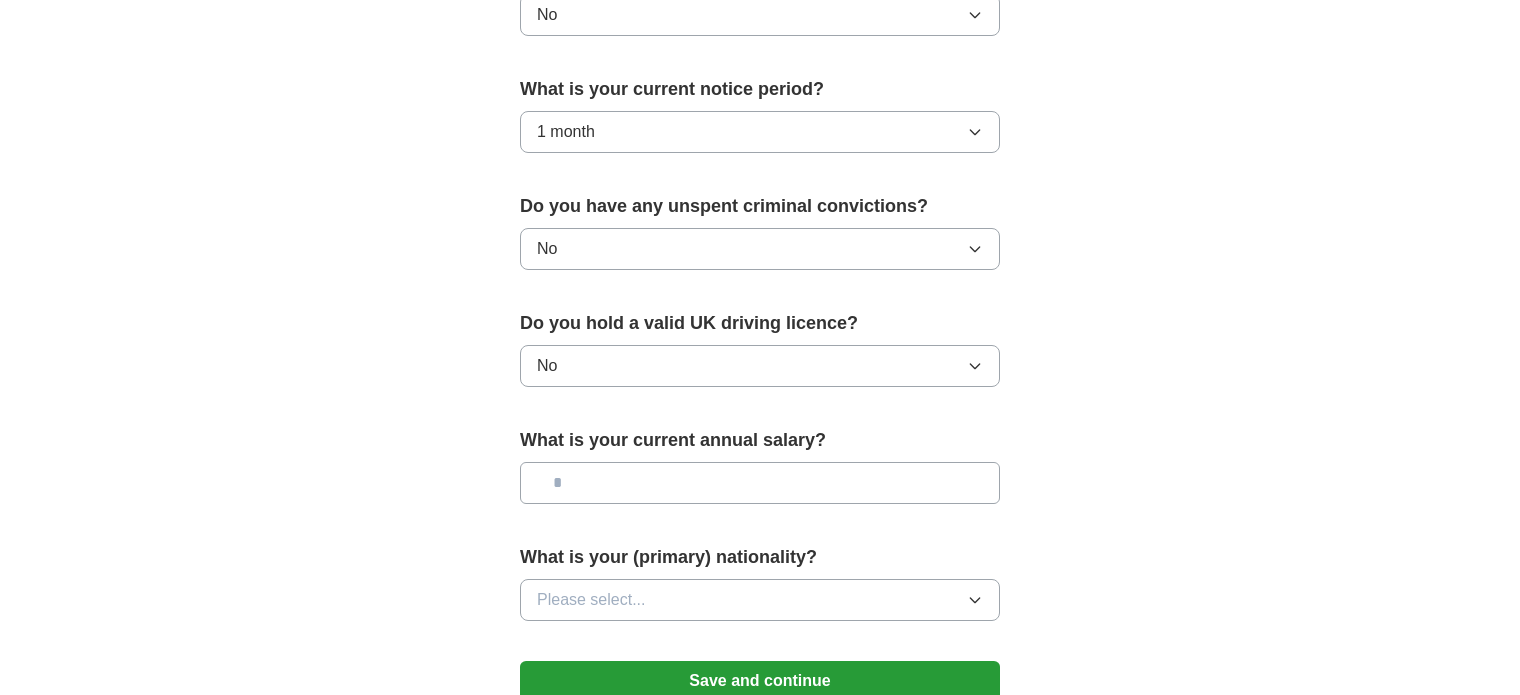 click at bounding box center [760, 483] 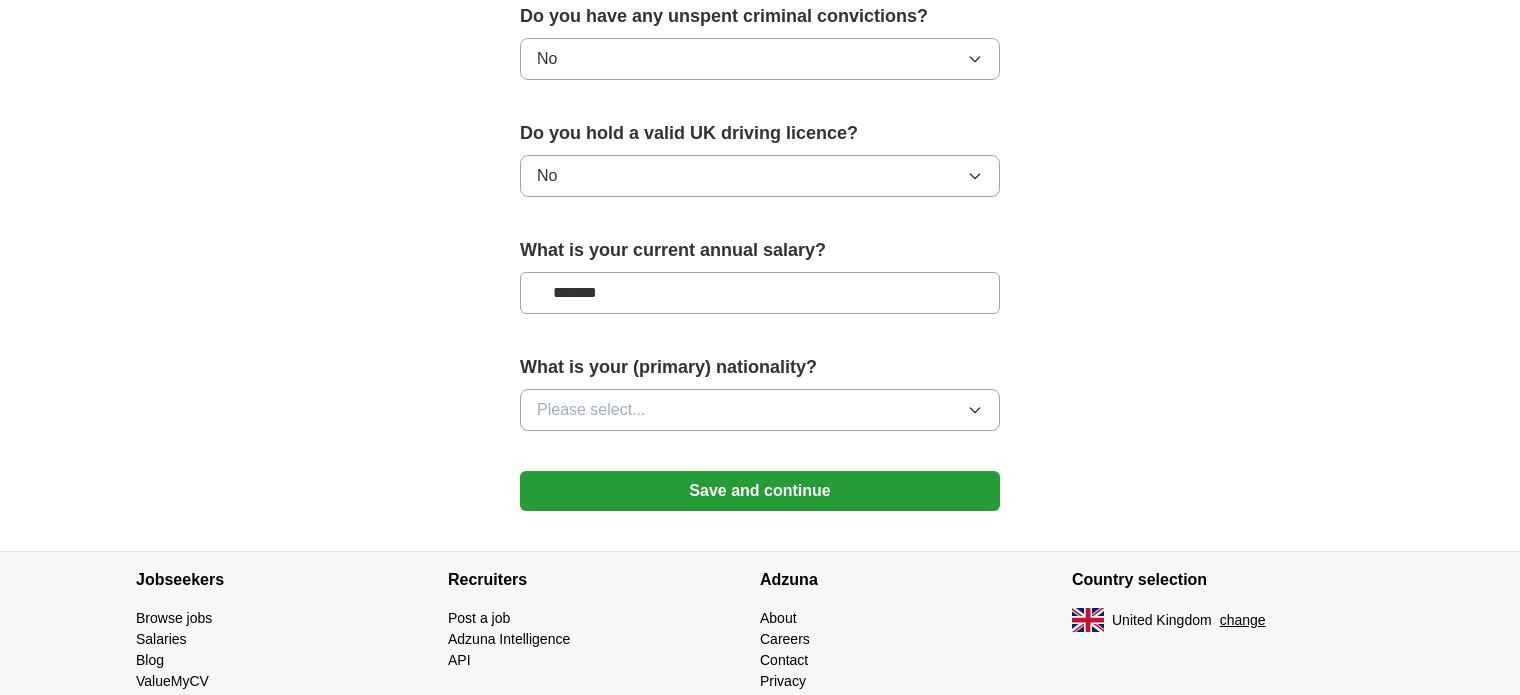scroll, scrollTop: 1306, scrollLeft: 0, axis: vertical 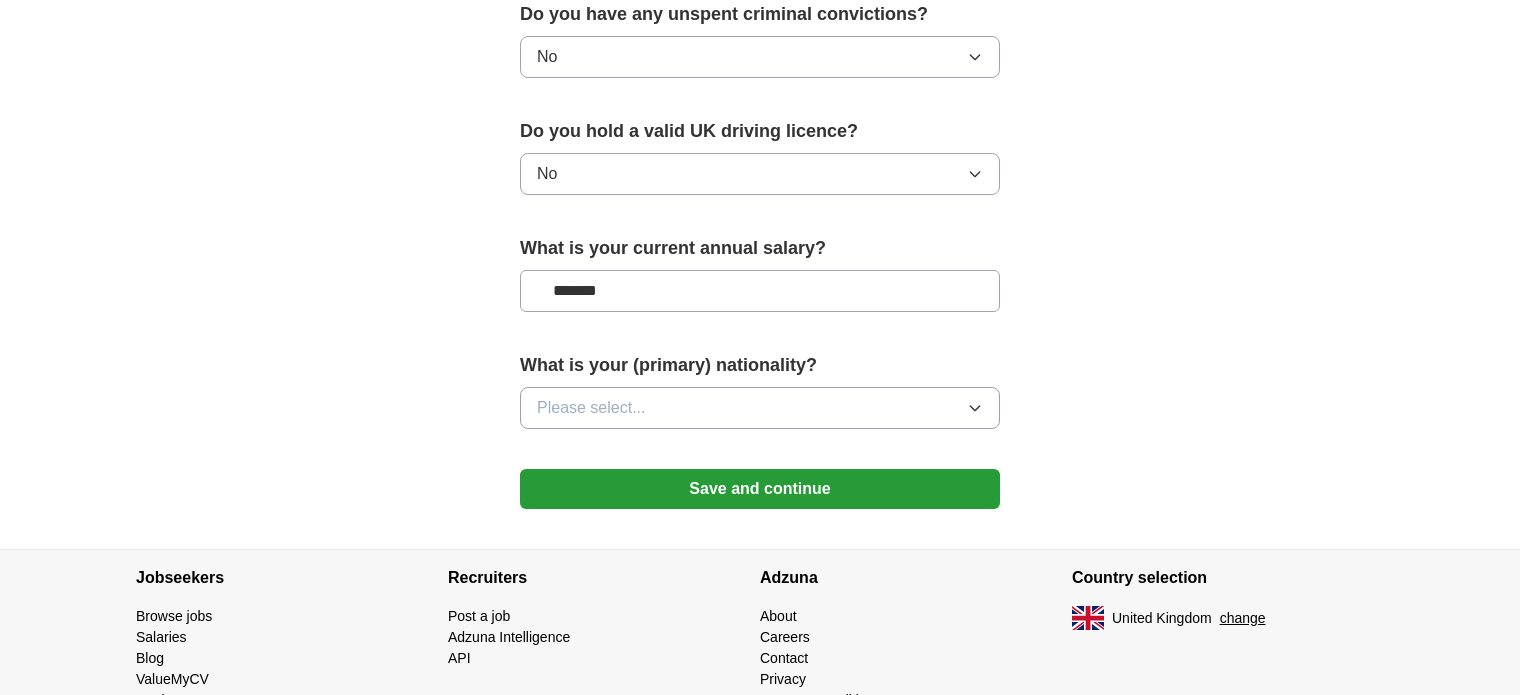 type on "*******" 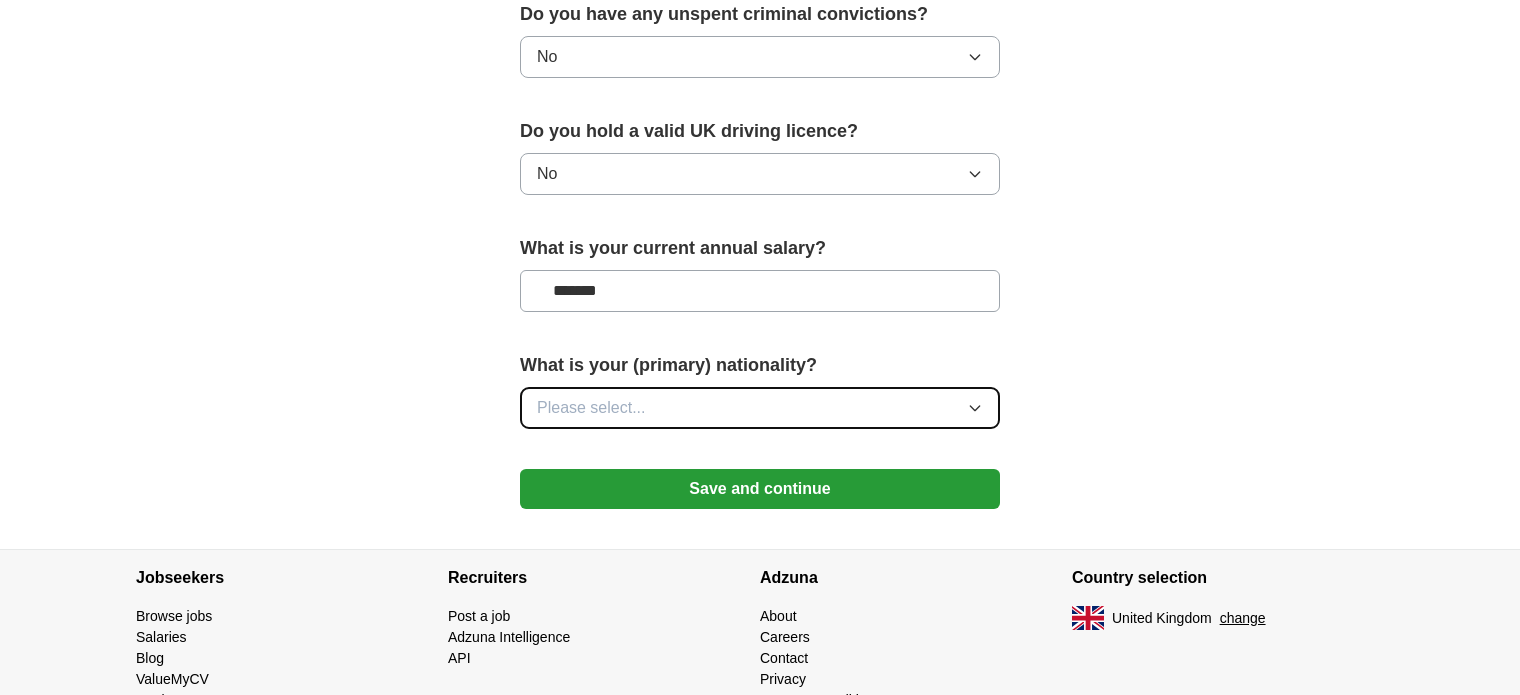 click on "Please select..." at bounding box center [760, 408] 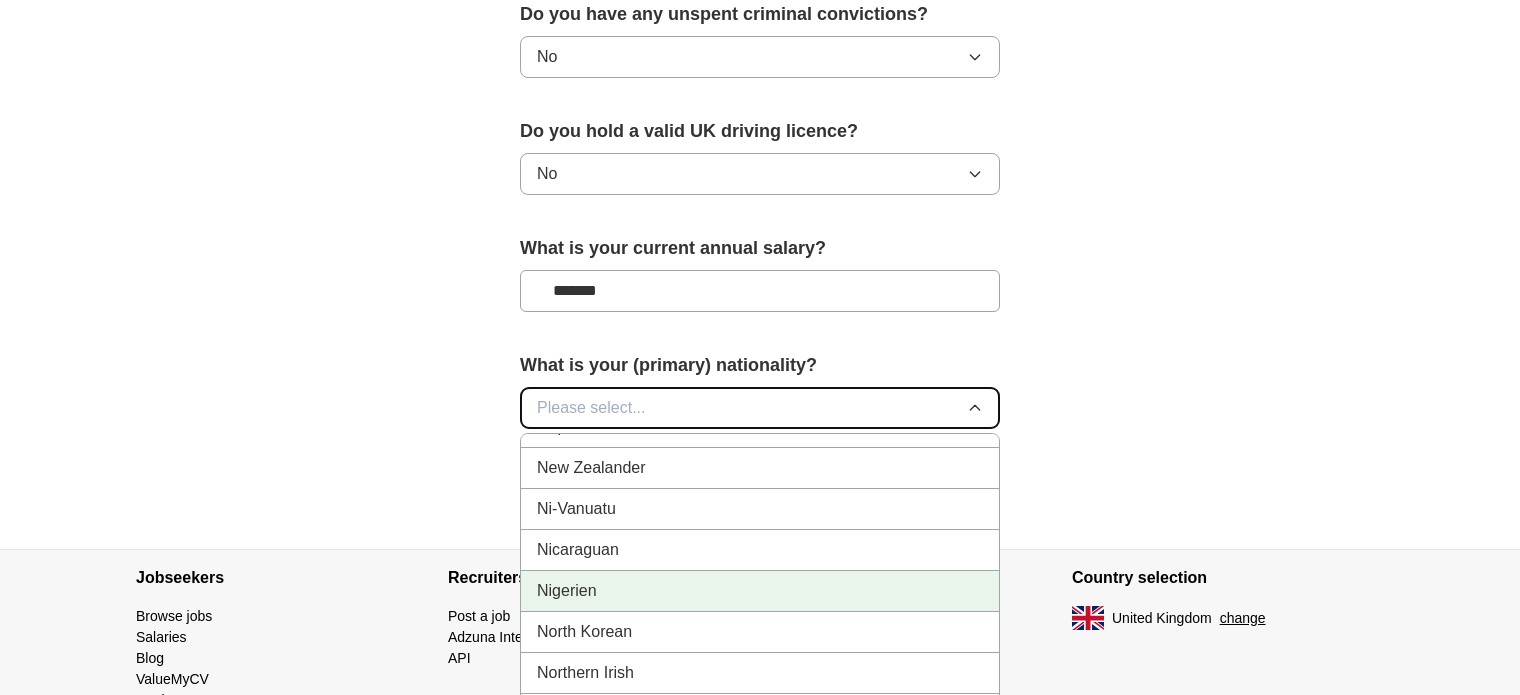 scroll, scrollTop: 5152, scrollLeft: 0, axis: vertical 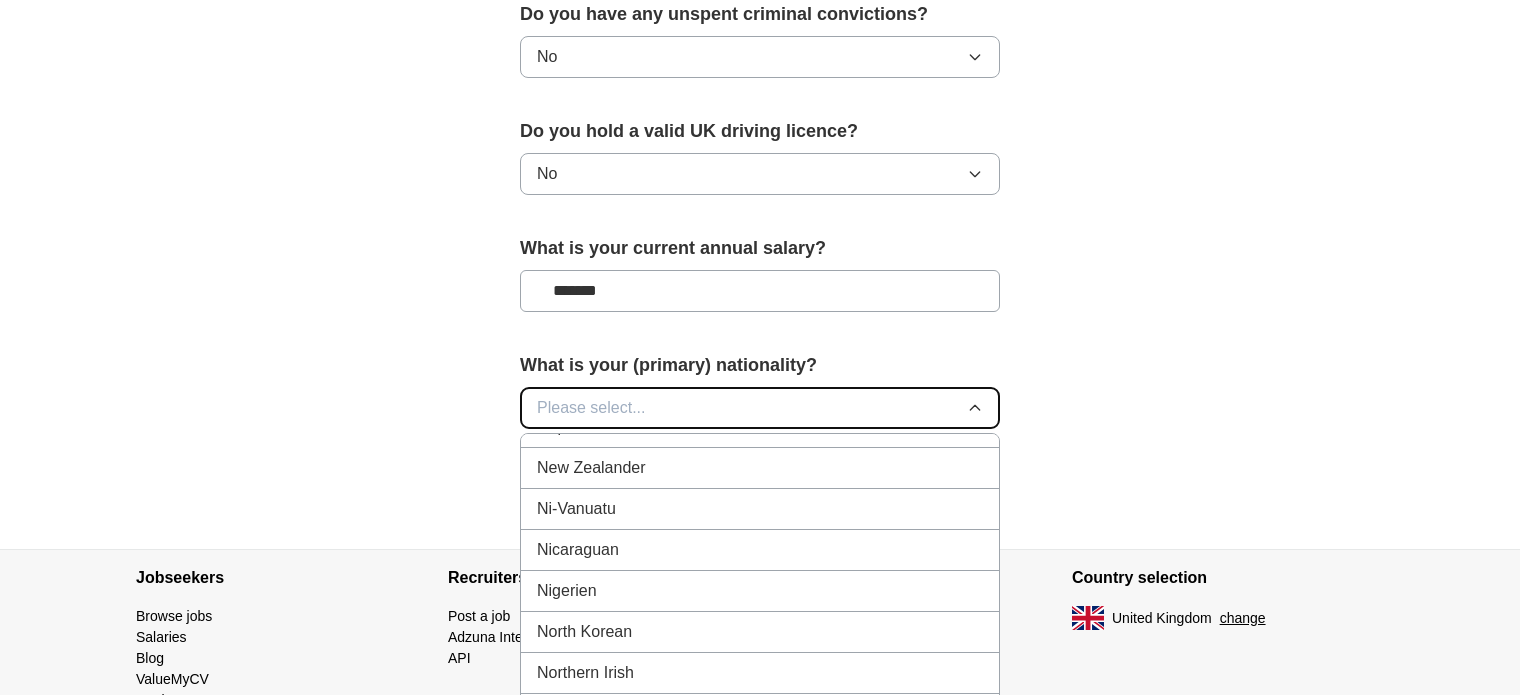 click on "Please select..." at bounding box center [591, 408] 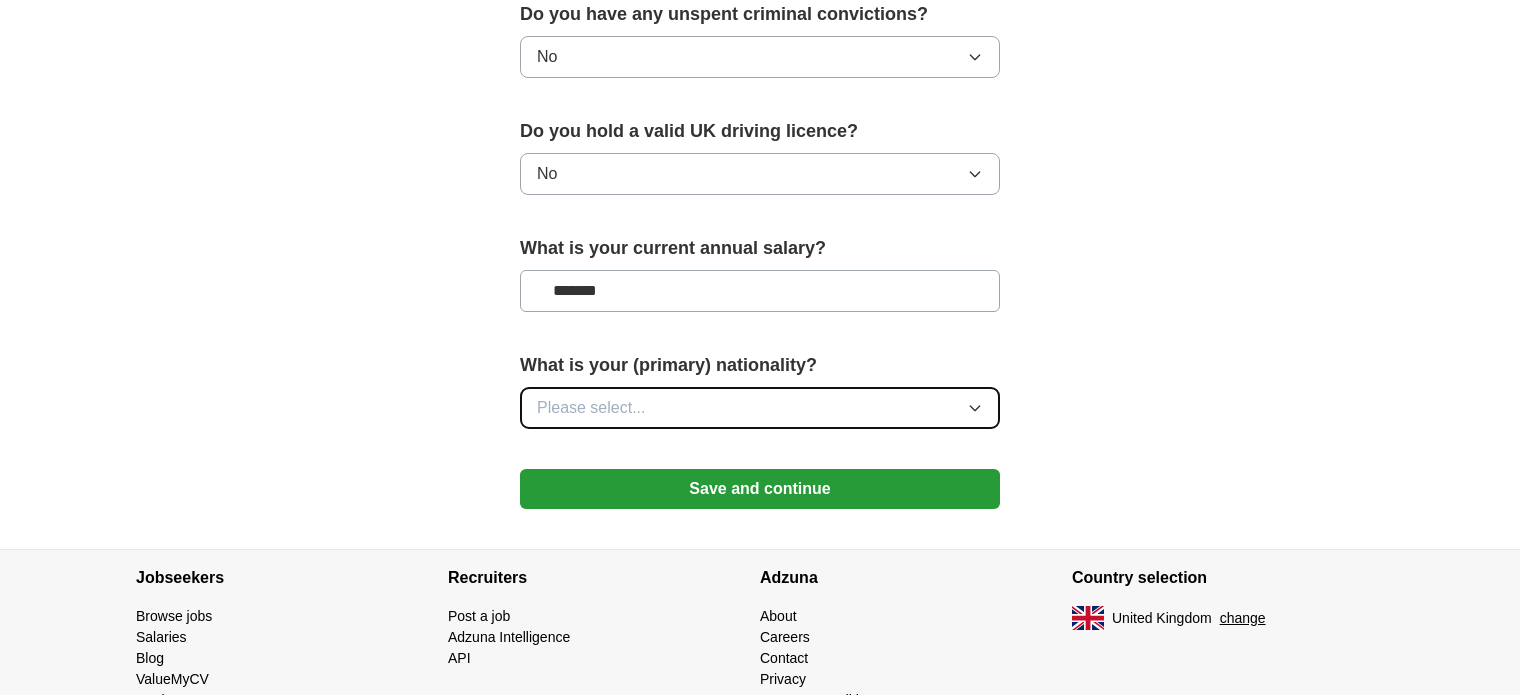 type 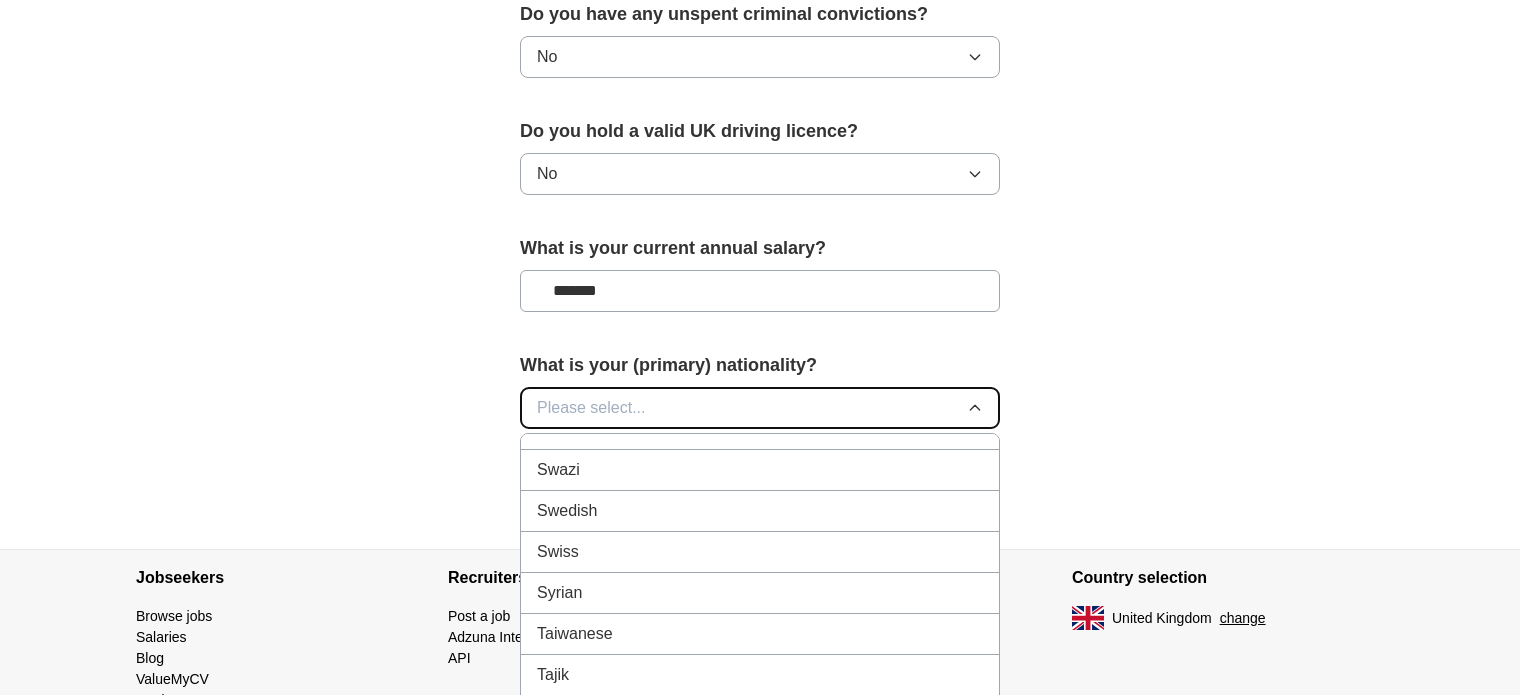 scroll, scrollTop: 7435, scrollLeft: 0, axis: vertical 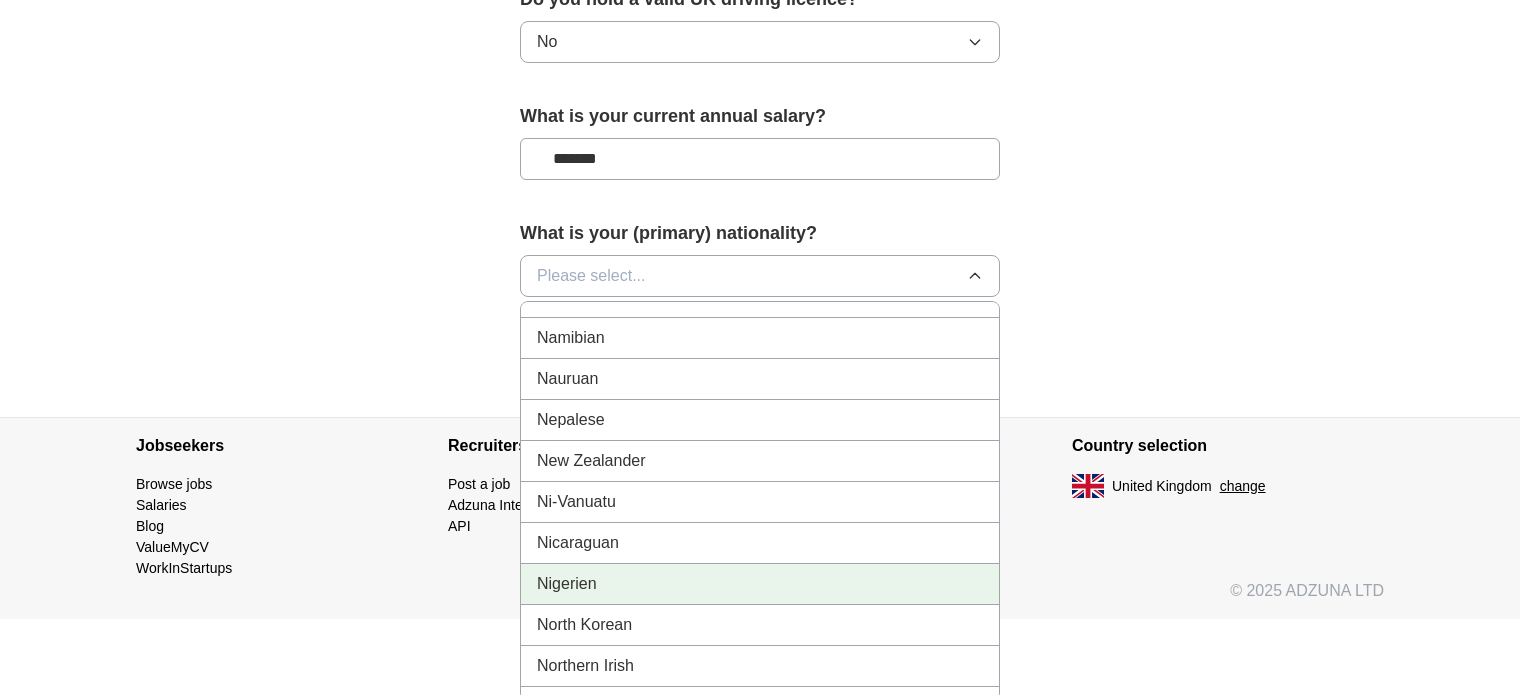 click on "Nigerien" at bounding box center [760, 584] 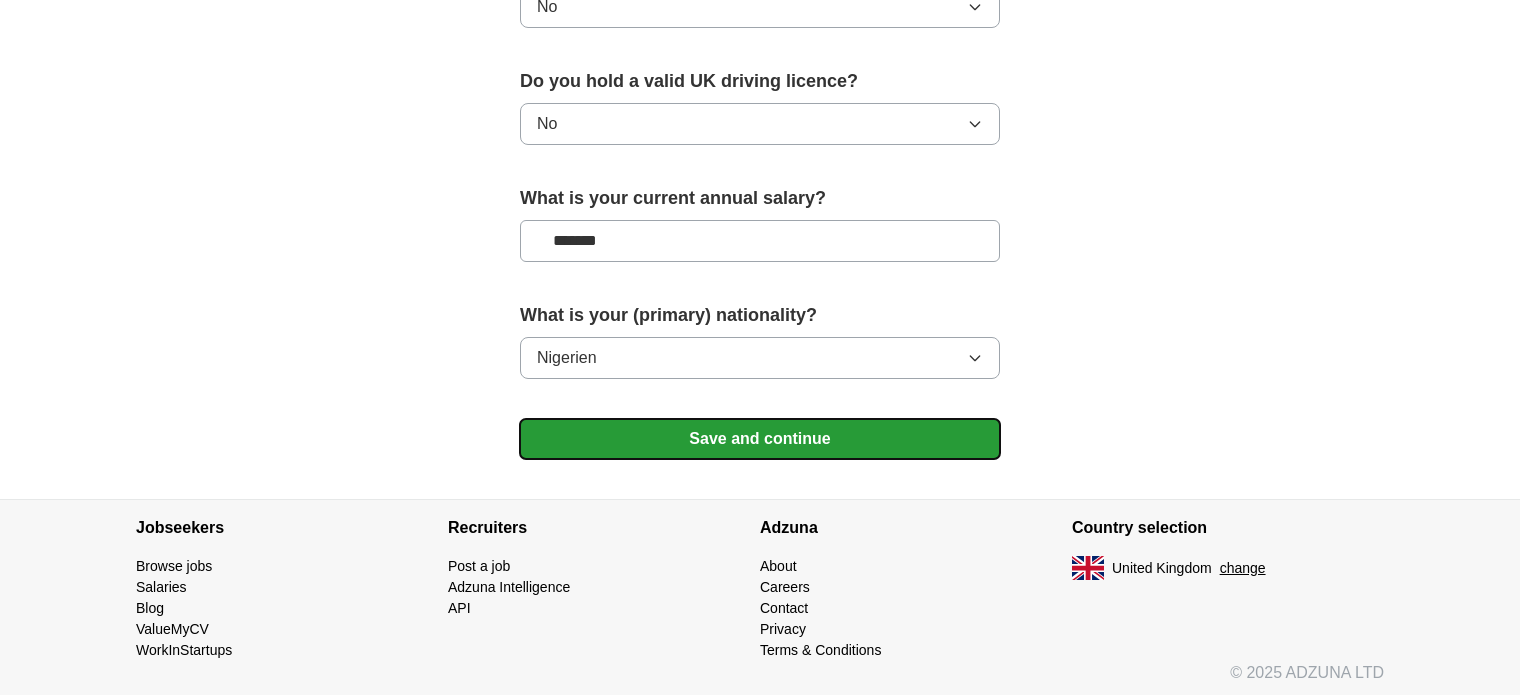 click on "Save and continue" at bounding box center (760, 439) 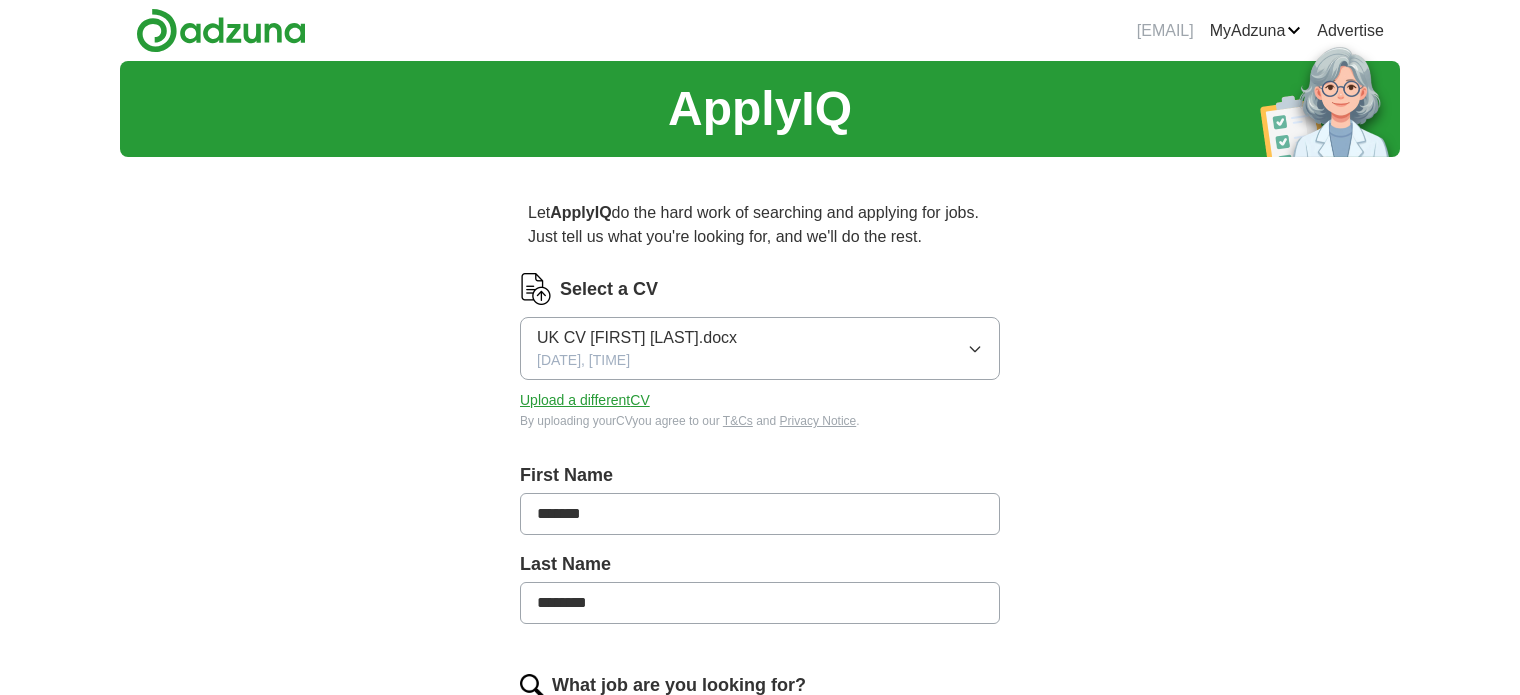 scroll, scrollTop: 0, scrollLeft: 0, axis: both 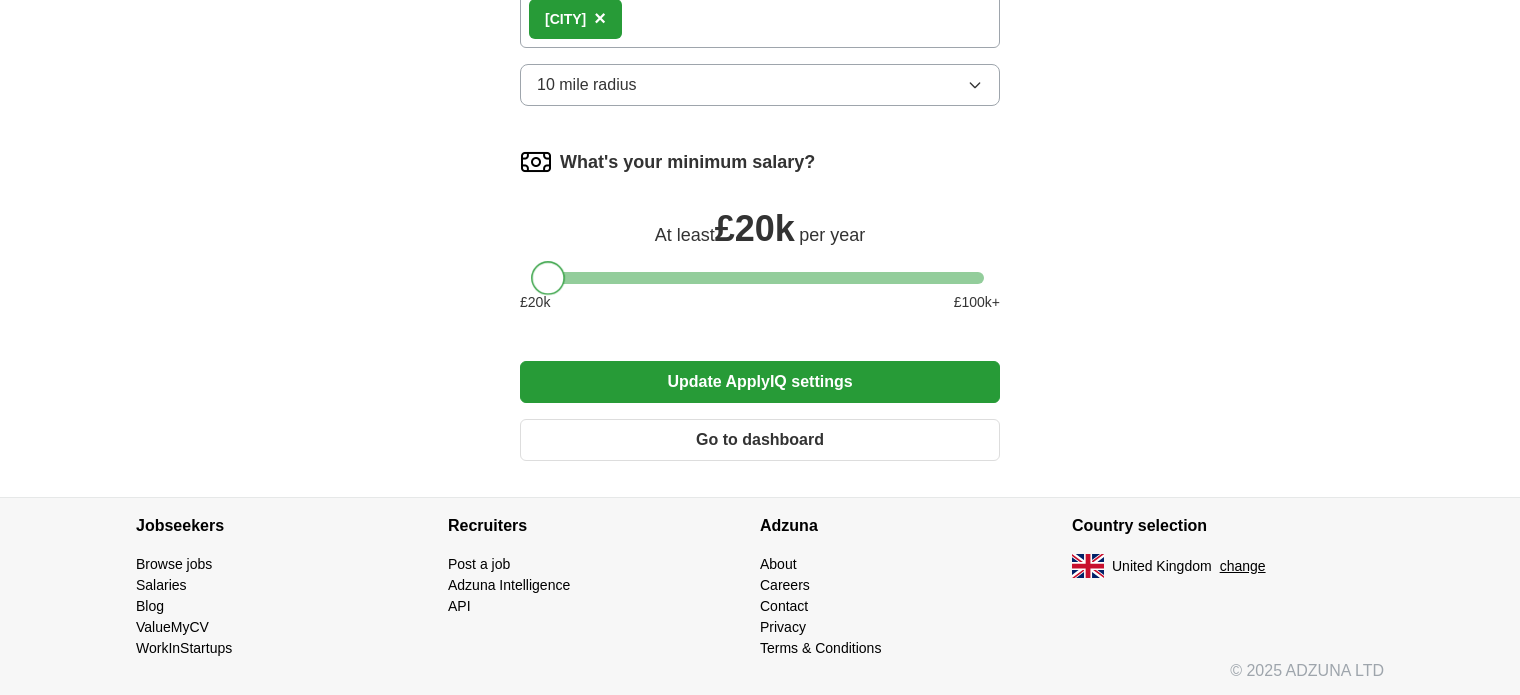 drag, startPoint x: 589, startPoint y: 272, endPoint x: 475, endPoint y: 282, distance: 114.43776 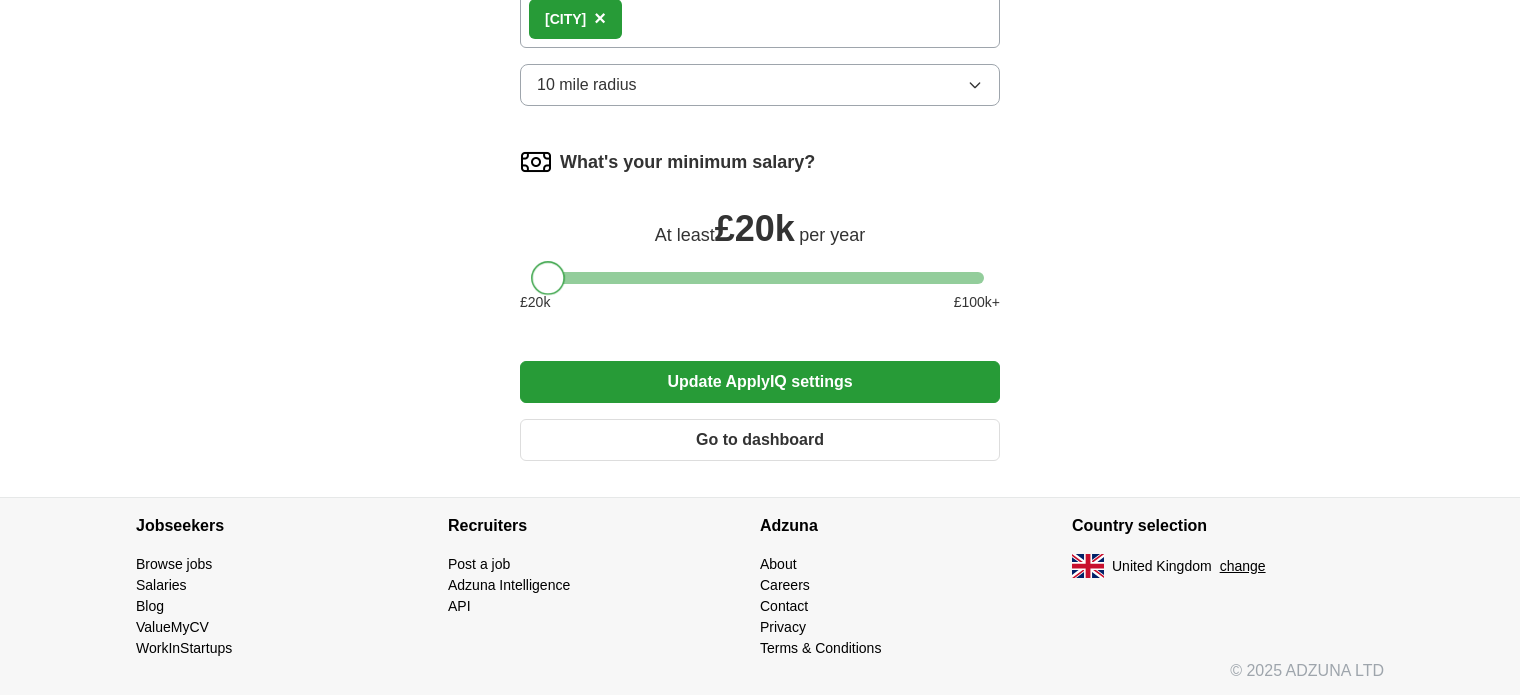 click on "Let  ApplyIQ  do the hard work of searching and applying for jobs. Just tell us what you're looking for, and we'll do the rest. Select a CV UK CV [FIRST] [LAST] [DATE], [TIME] Upload a different  CV By uploading your  CV  you agree to our   T&Cs   and   Privacy Notice . First Name ******* Last Name ******** What job are you looking for? Enter job titles and/or pick from our suggestions (4-8 recommended) Where do you want to work? [CITY] × 10 mile radius What's your minimum salary? At least  £ 20k   per year £ 20 k £ 100 k+ Update ApplyIQ settings Go to dashboard" at bounding box center (760, -156) 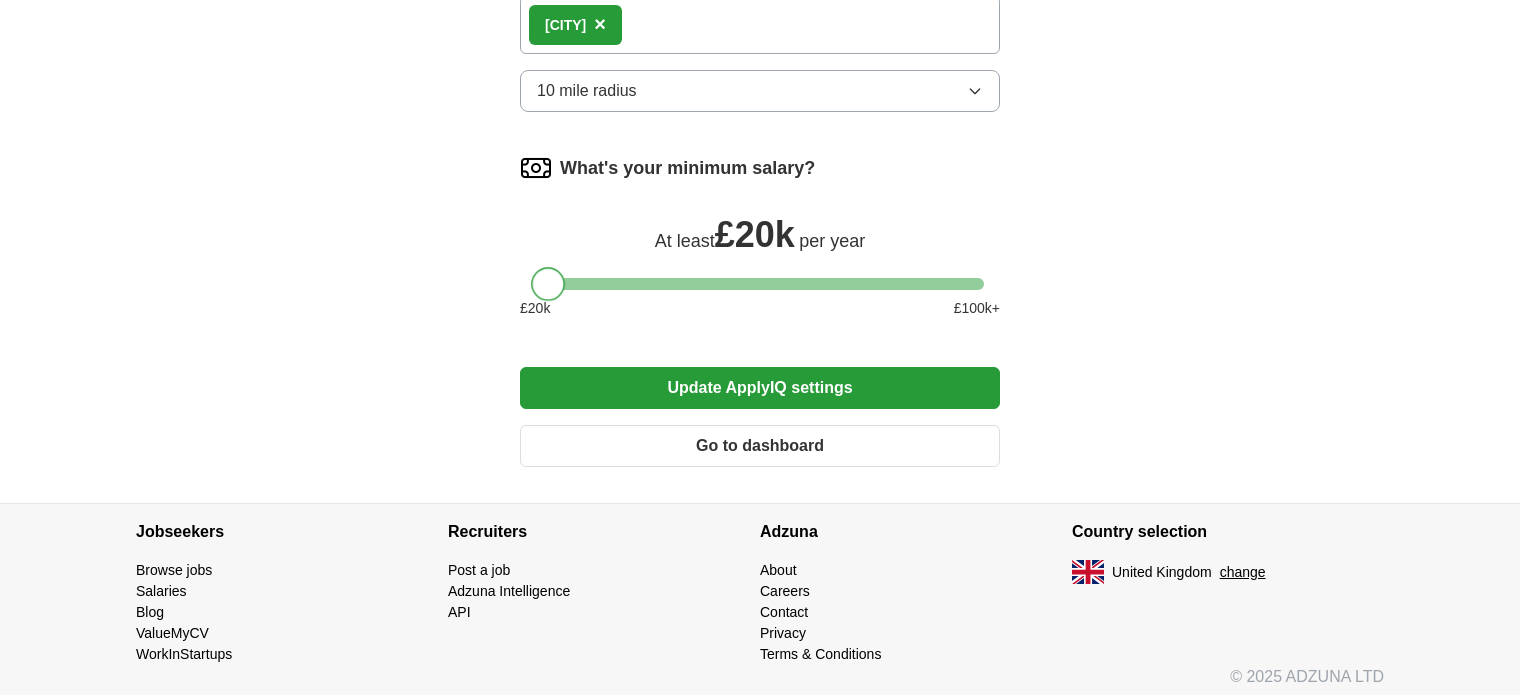 drag, startPoint x: 547, startPoint y: 272, endPoint x: 492, endPoint y: 287, distance: 57.00877 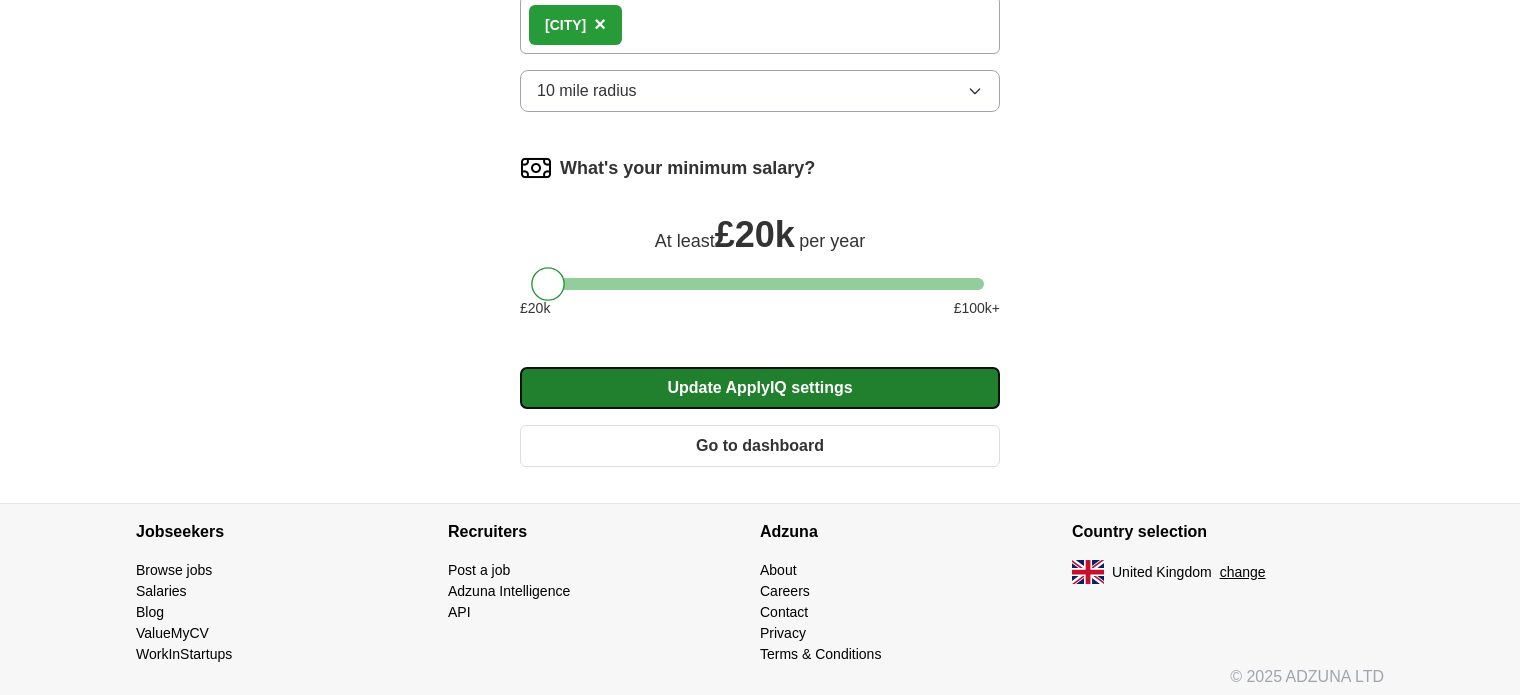 click on "Update ApplyIQ settings" at bounding box center [760, 388] 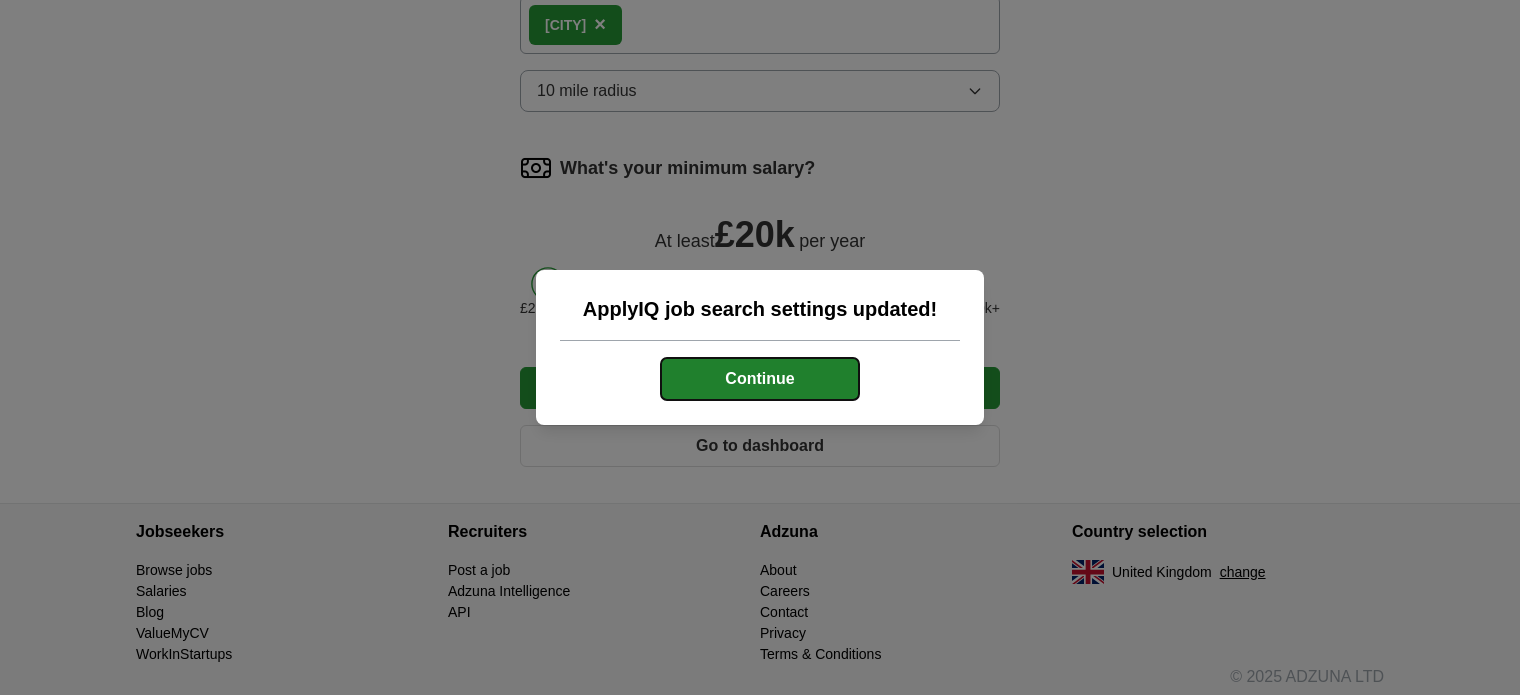 click on "Continue" at bounding box center (760, 379) 